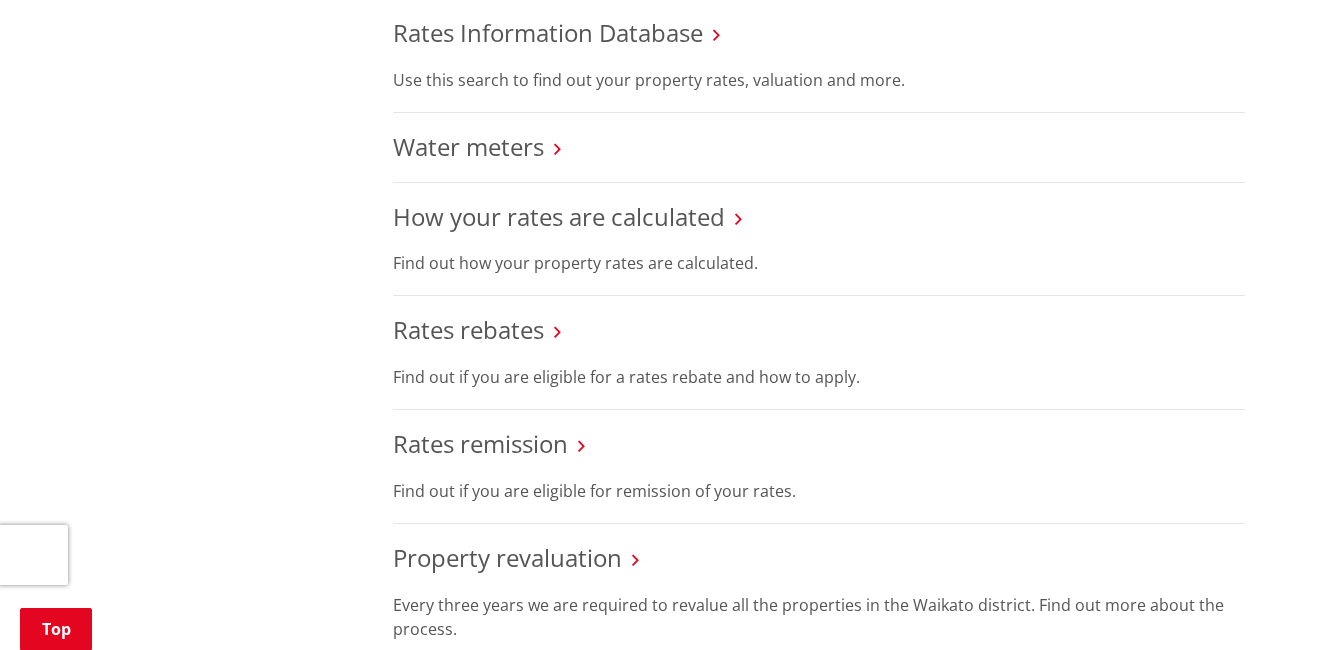 scroll, scrollTop: 1200, scrollLeft: 0, axis: vertical 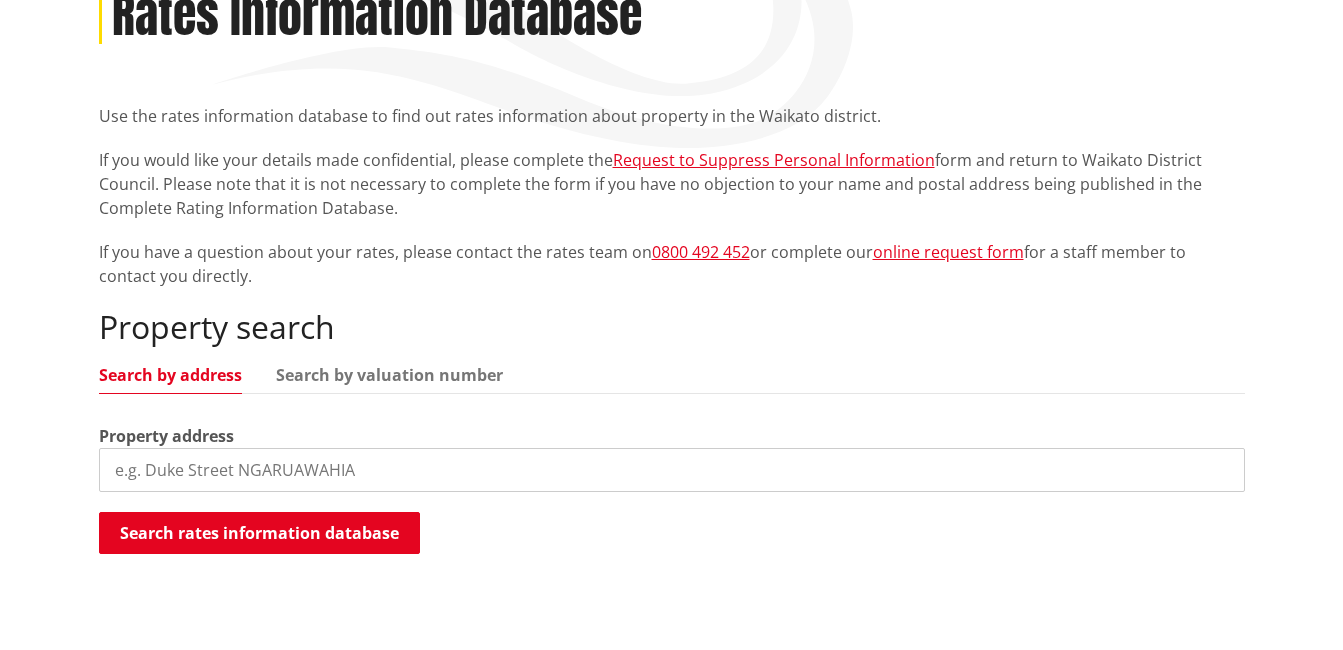 click at bounding box center [672, 470] 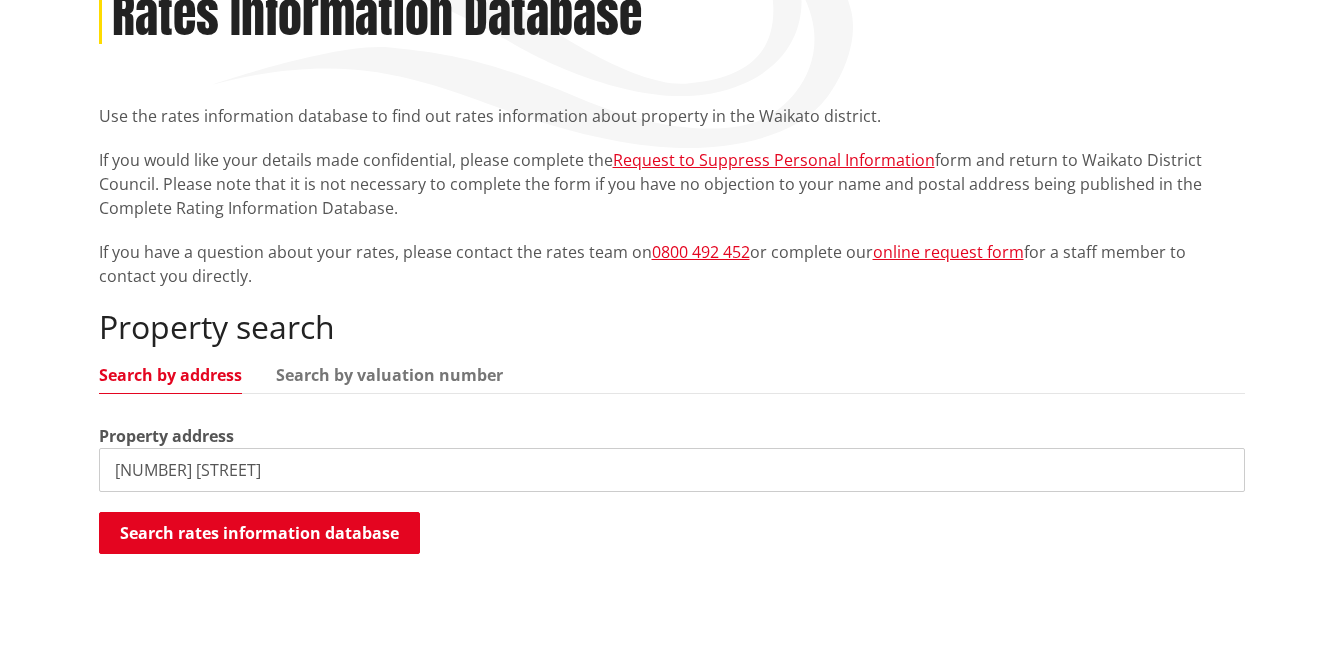 type on "[NUMBER] [STREET], [CITY]" 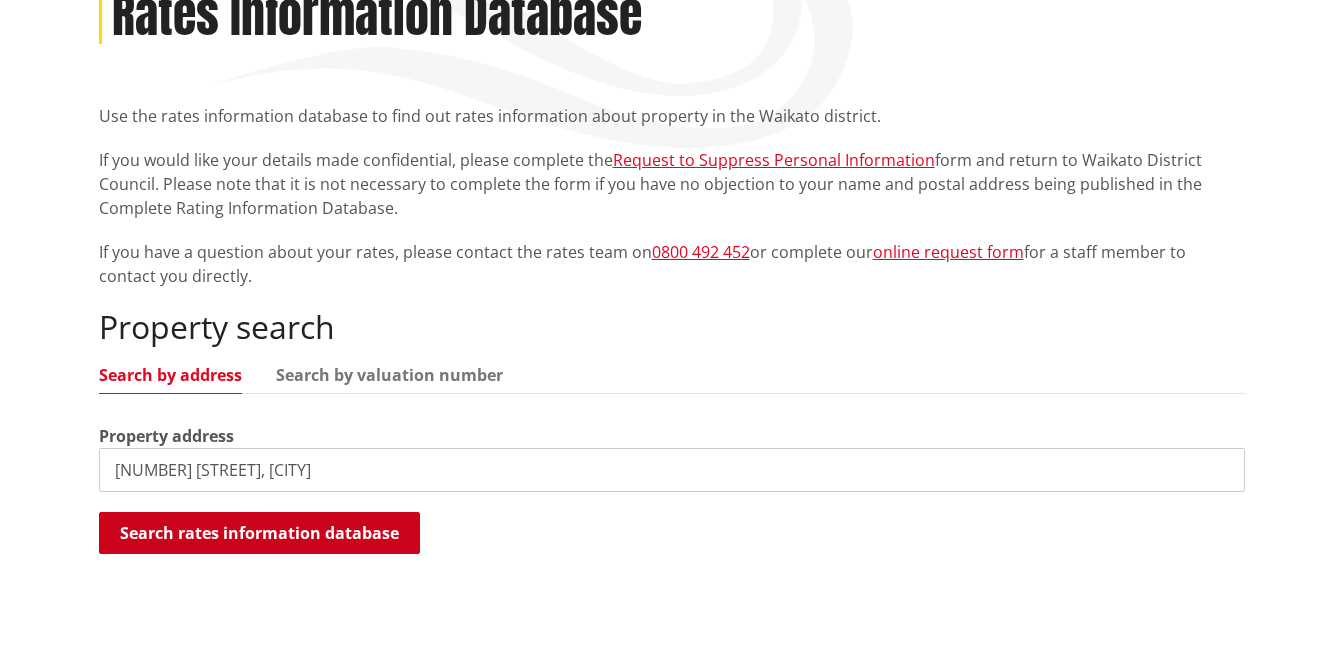 click on "Search rates information database" at bounding box center (259, 533) 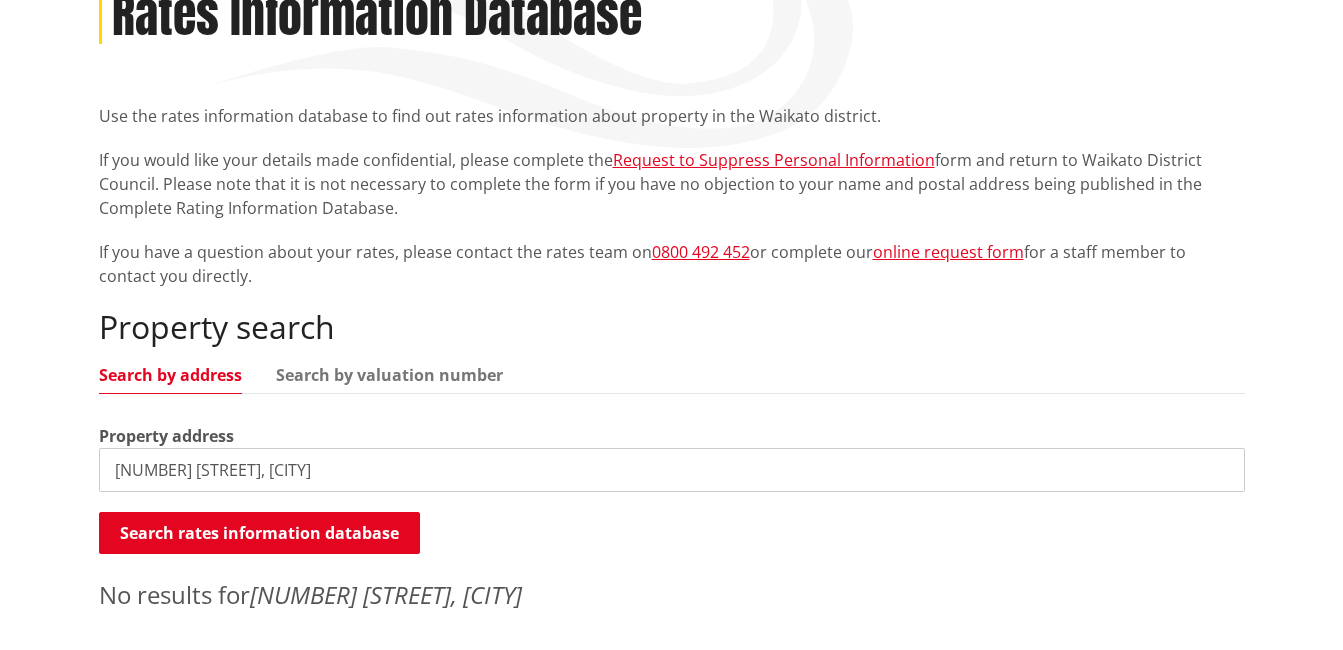 drag, startPoint x: 1224, startPoint y: 471, endPoint x: 1181, endPoint y: 463, distance: 43.737854 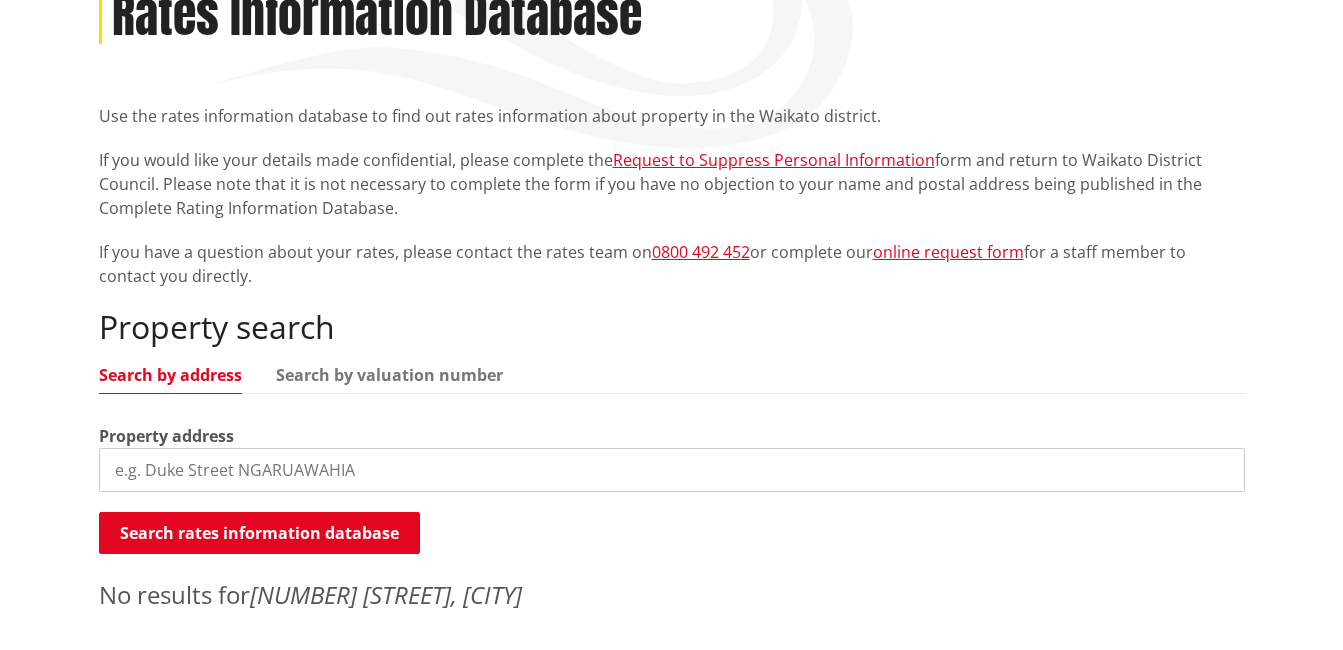 type on "62 Mahi Road, Te Kauwhata 3710, New Zealand" 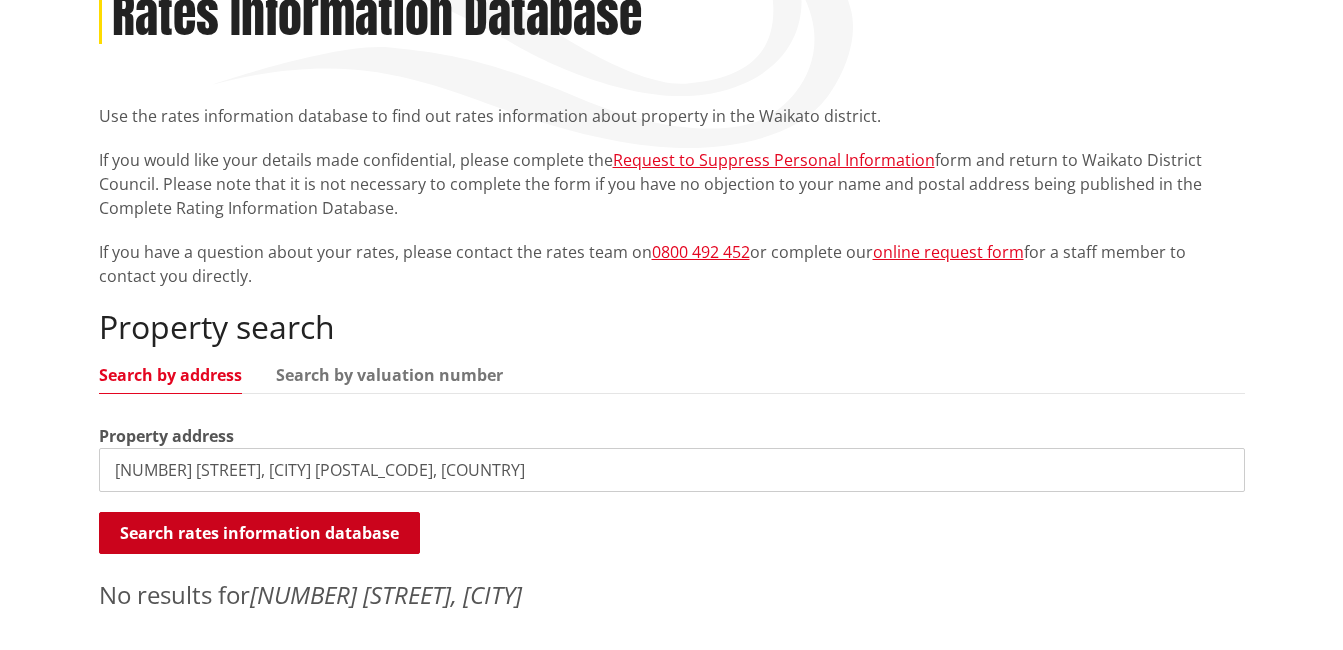 click on "Search rates information database" at bounding box center [259, 533] 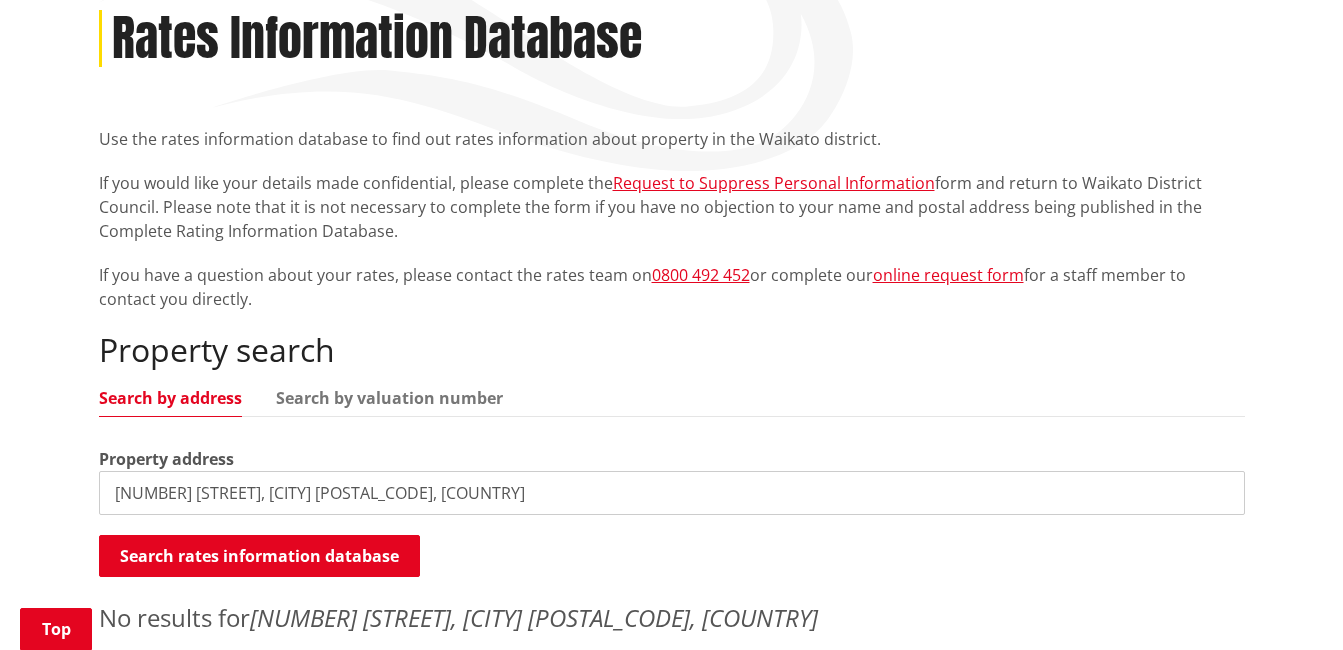 scroll, scrollTop: 300, scrollLeft: 0, axis: vertical 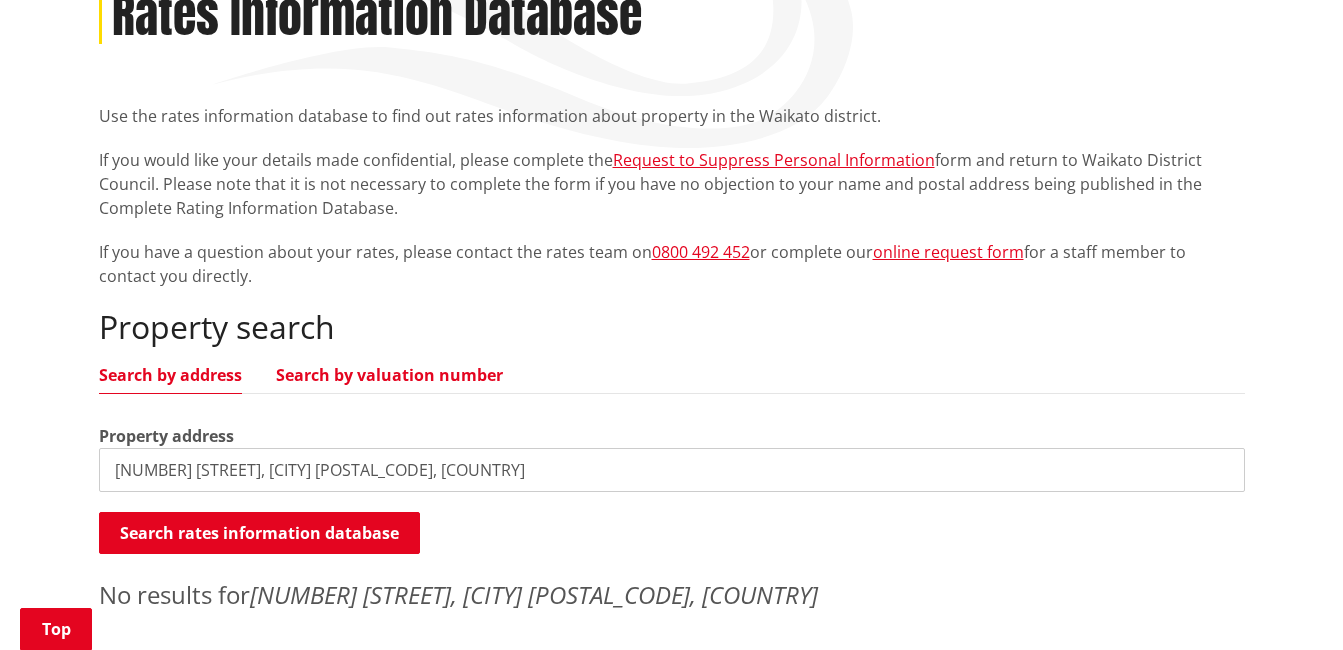 drag, startPoint x: 407, startPoint y: 374, endPoint x: 447, endPoint y: 374, distance: 40 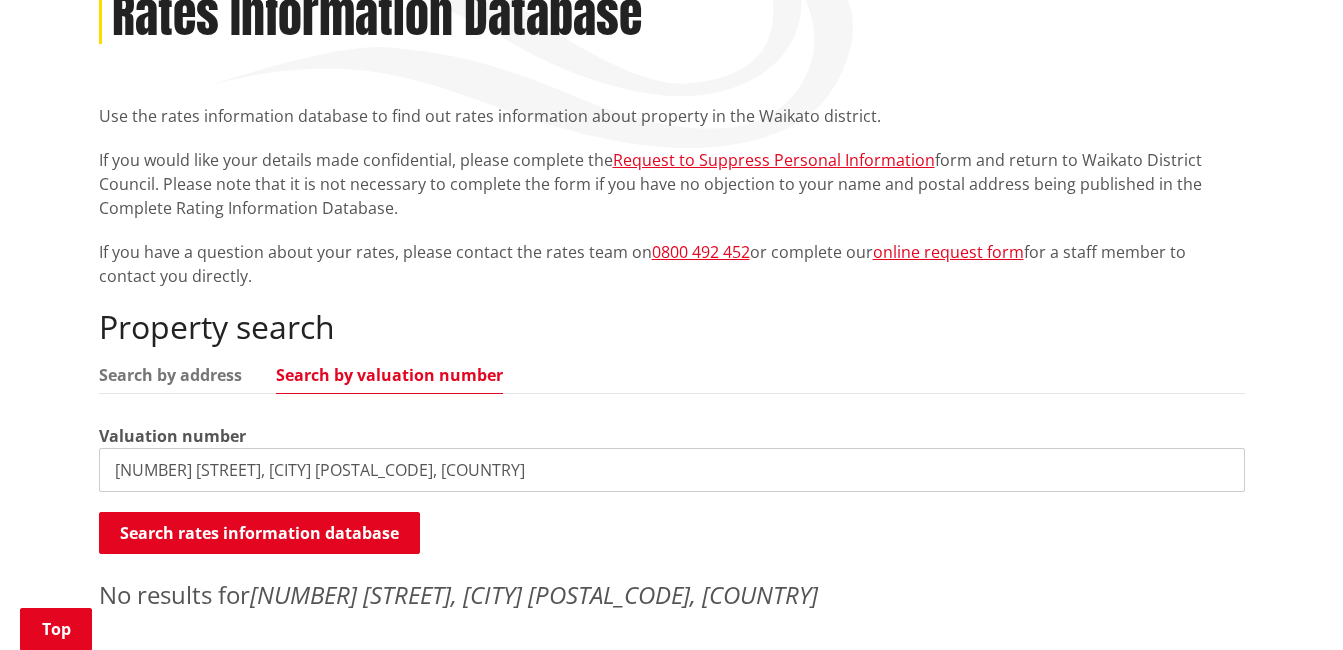 click on "62 Mahi Road, Te Kauwhata 3710, New Zealand" at bounding box center [672, 470] 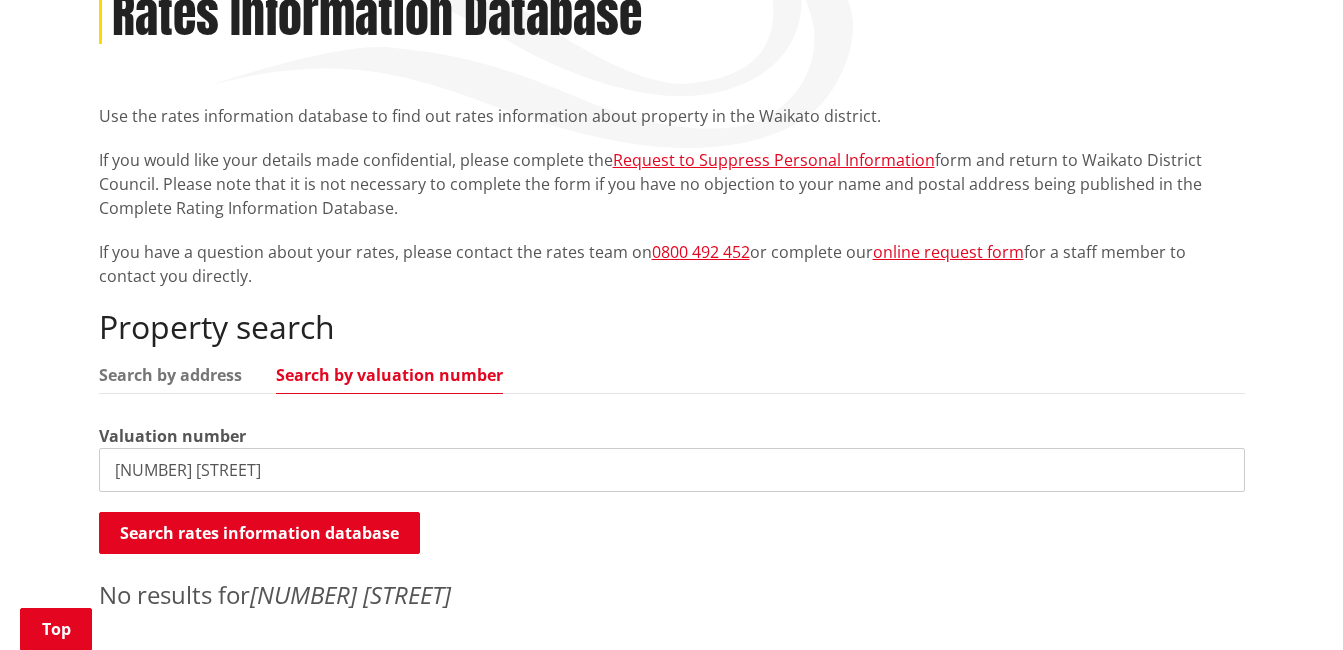 scroll, scrollTop: 600, scrollLeft: 0, axis: vertical 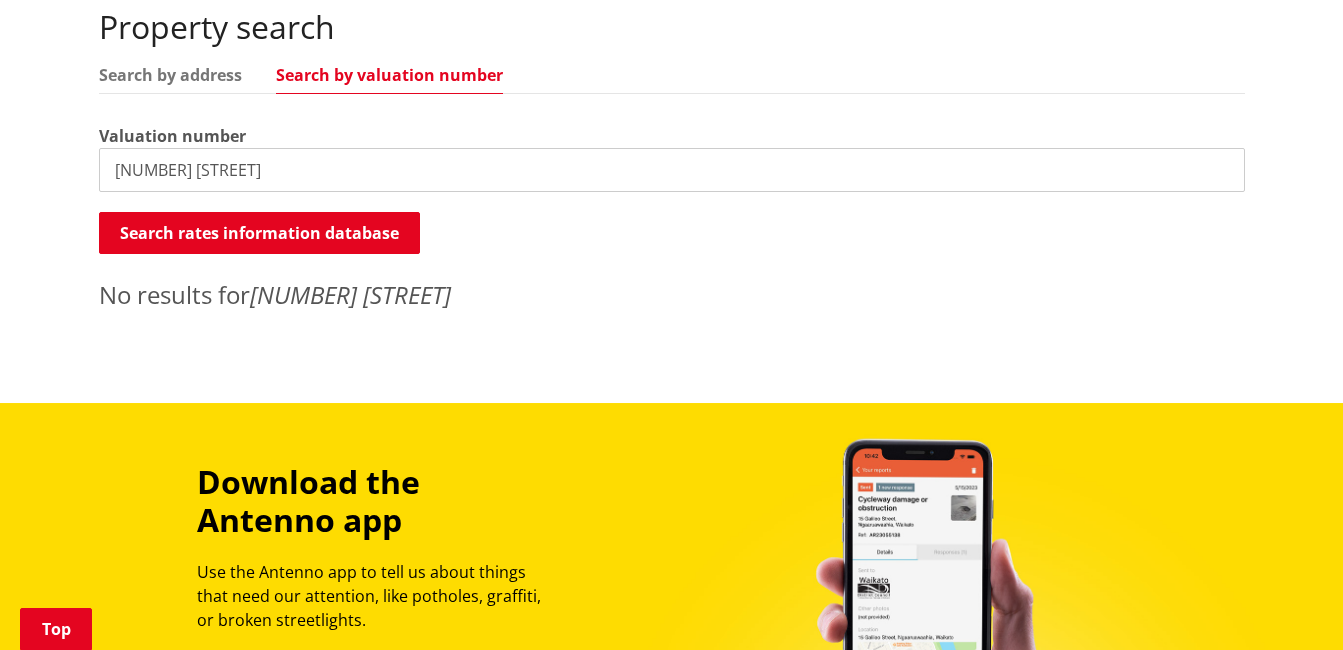 click on "62 mahi road" at bounding box center [672, 170] 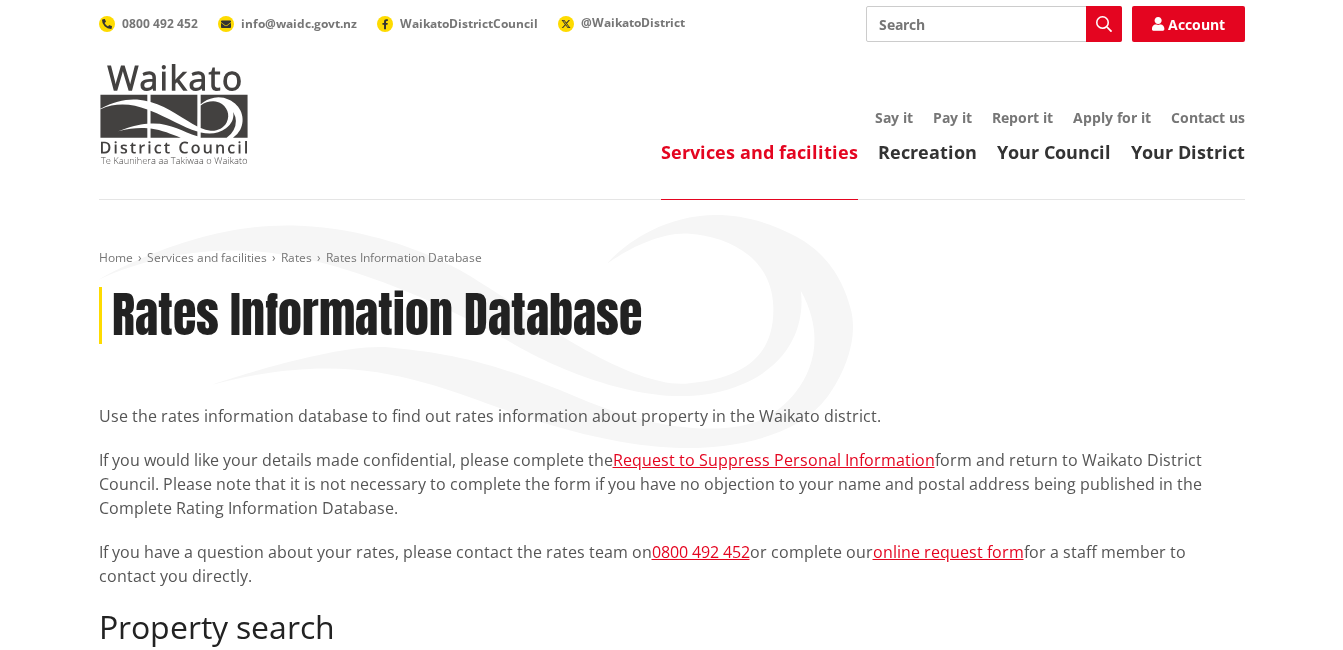 scroll, scrollTop: 300, scrollLeft: 0, axis: vertical 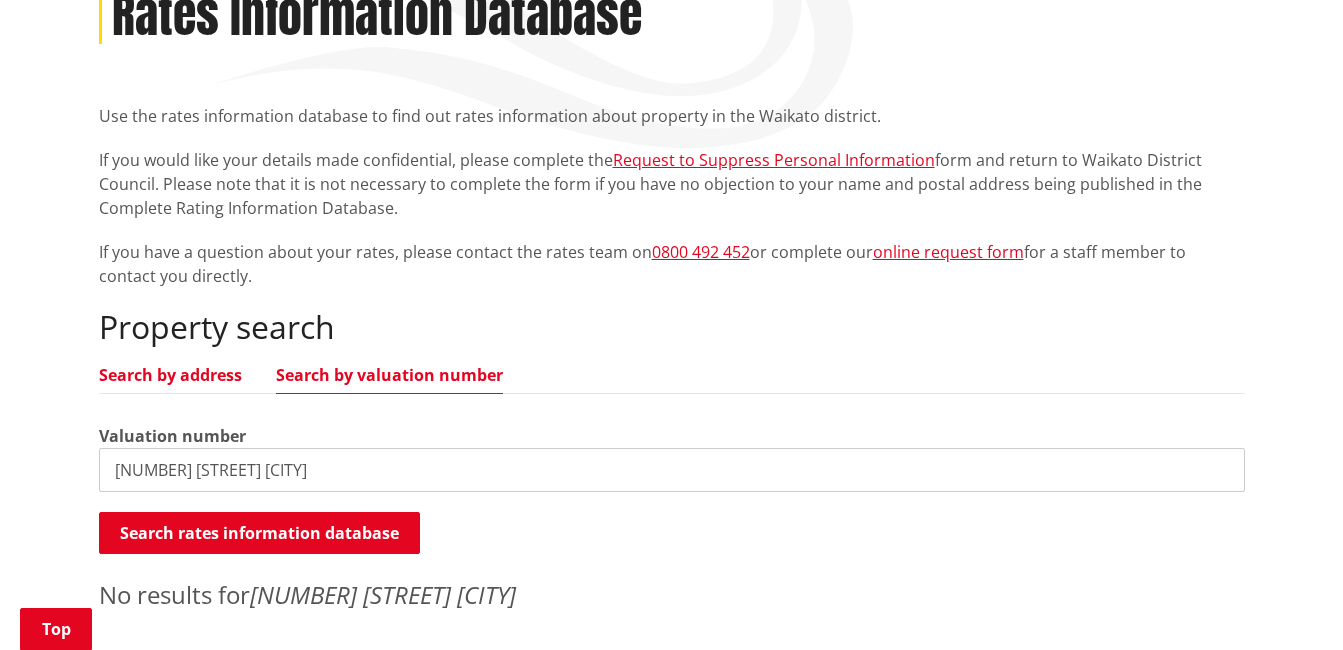 click on "Search by address" at bounding box center [170, 375] 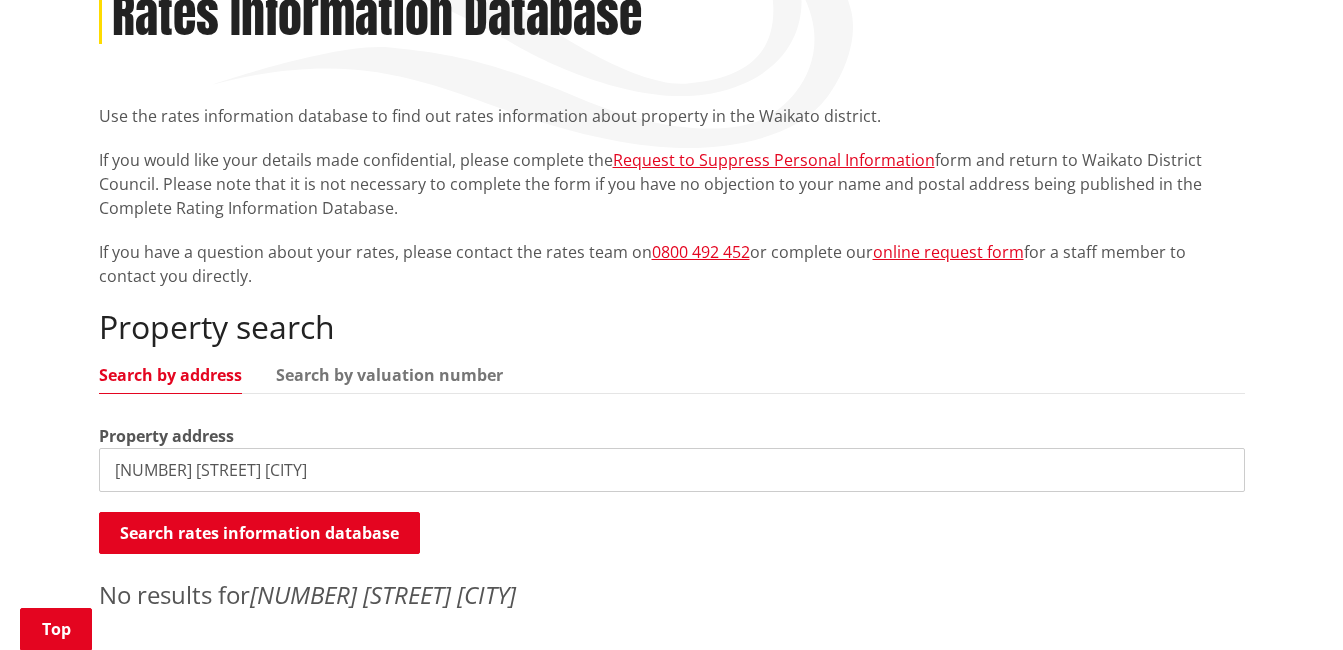 click on "62 mahi road te kauwhata" at bounding box center (672, 470) 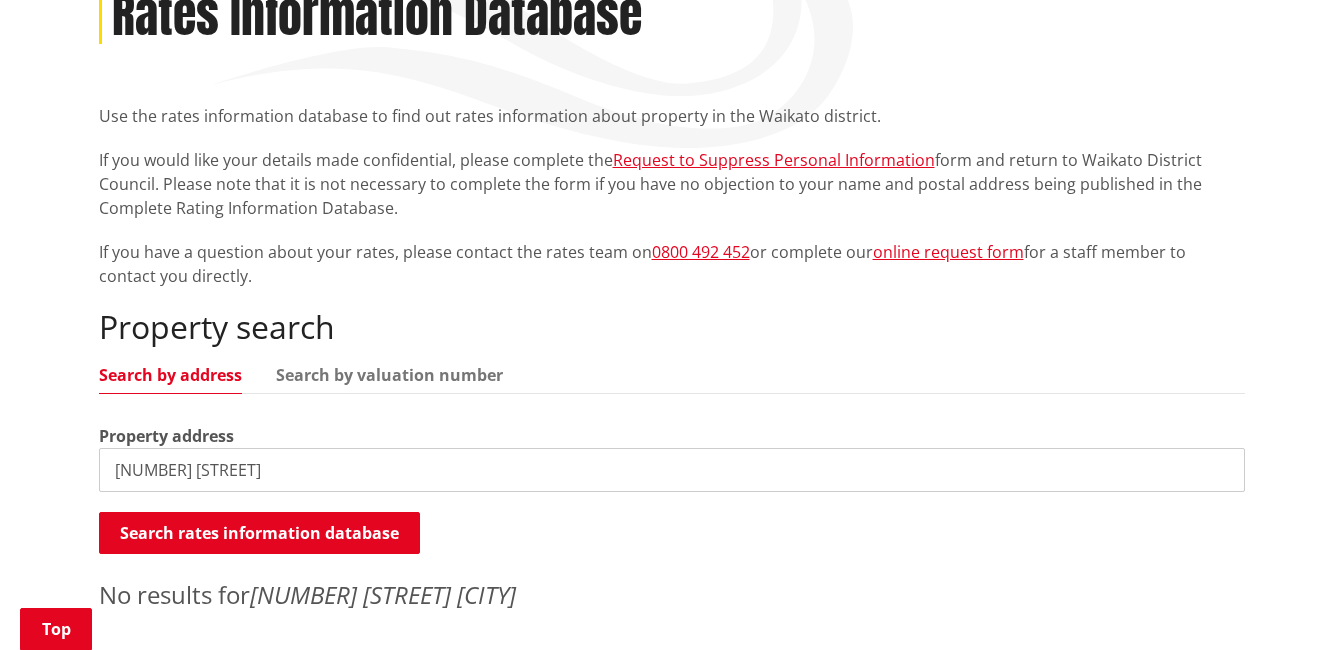 type on "62 mahi road" 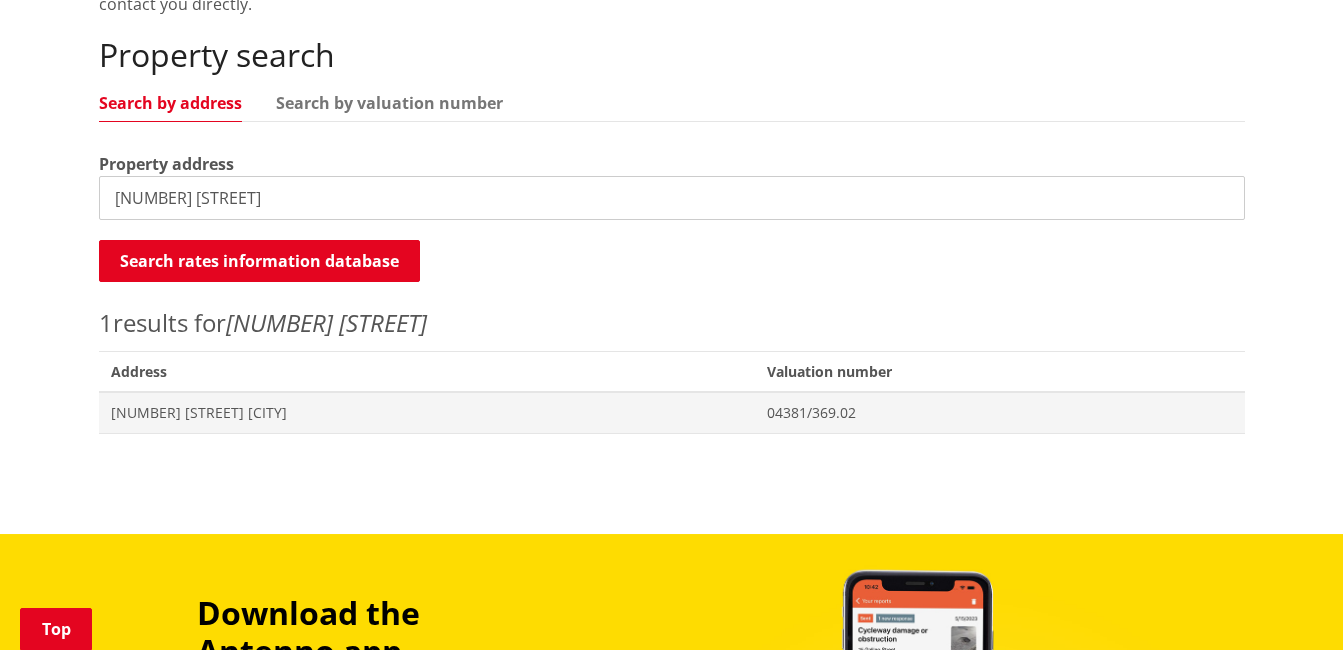 scroll, scrollTop: 600, scrollLeft: 0, axis: vertical 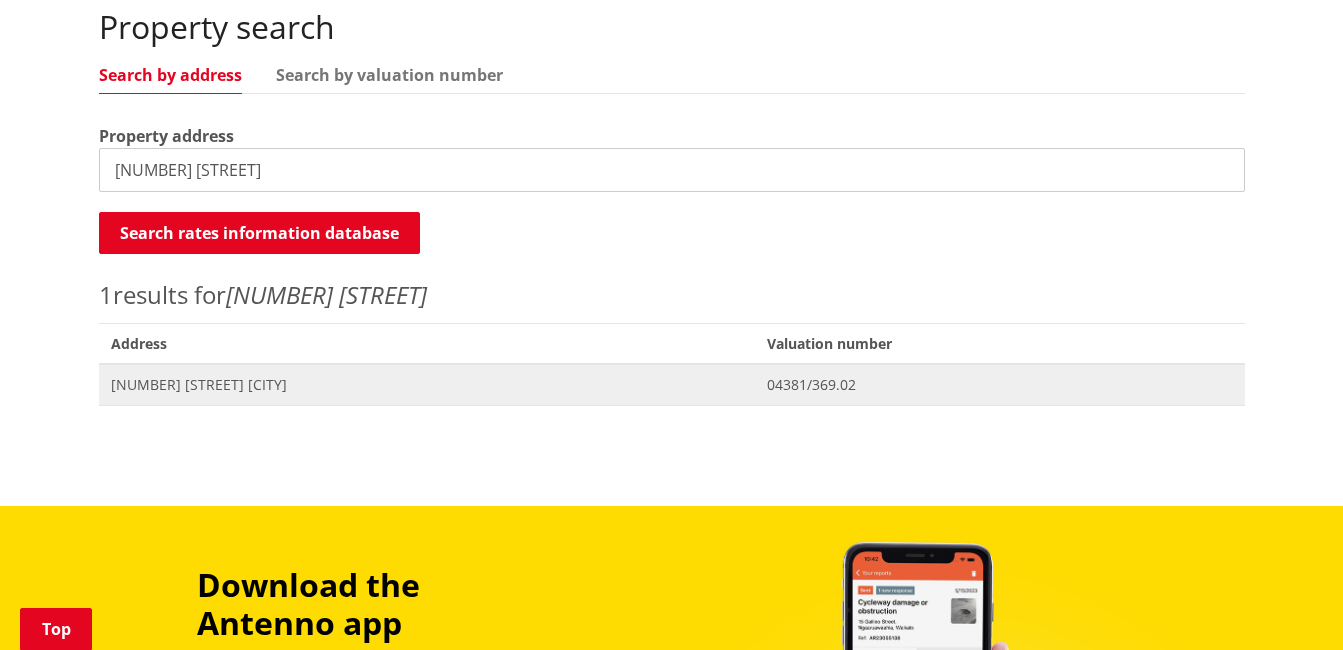 click on "[NUMBER] [STREET] [CITY]" at bounding box center (427, 385) 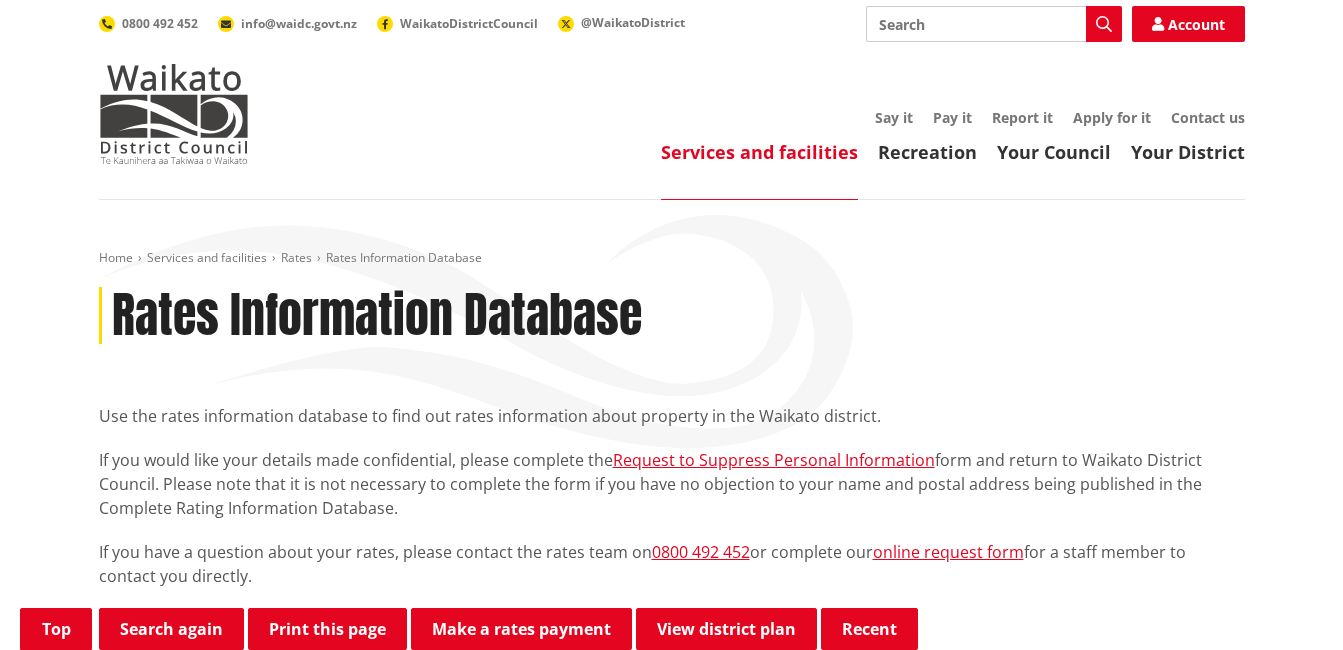 scroll, scrollTop: 600, scrollLeft: 0, axis: vertical 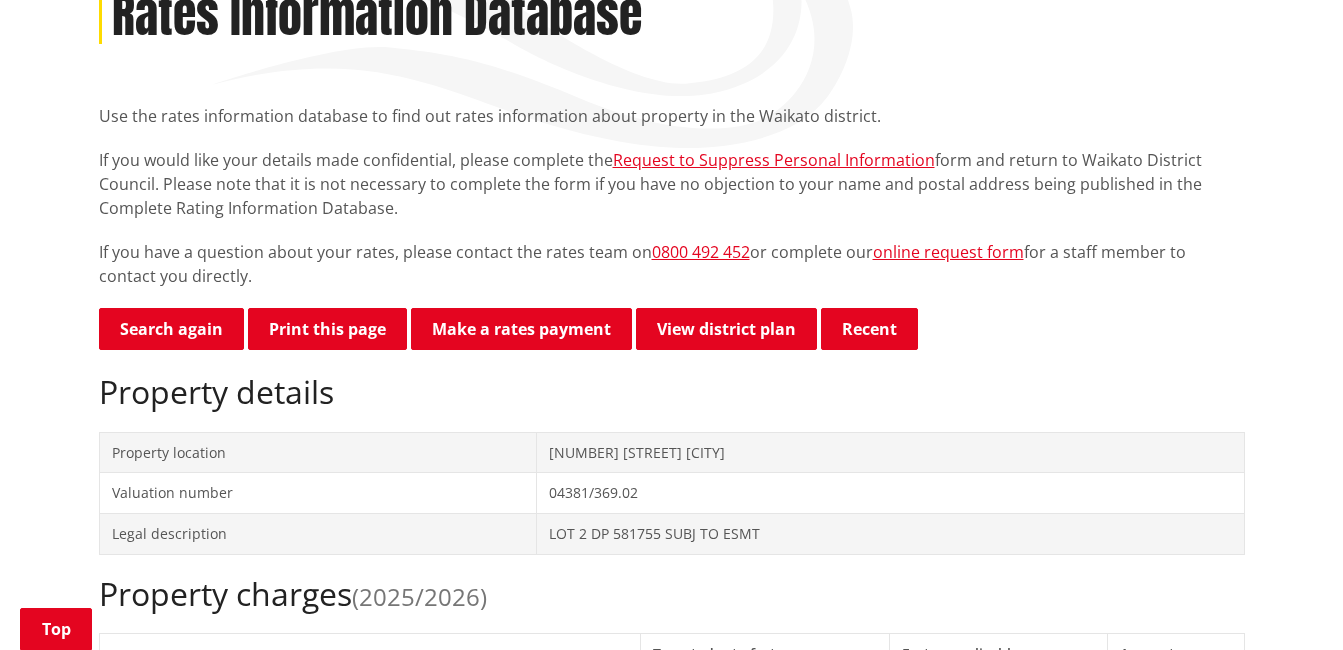 click on "Search again" at bounding box center (171, 329) 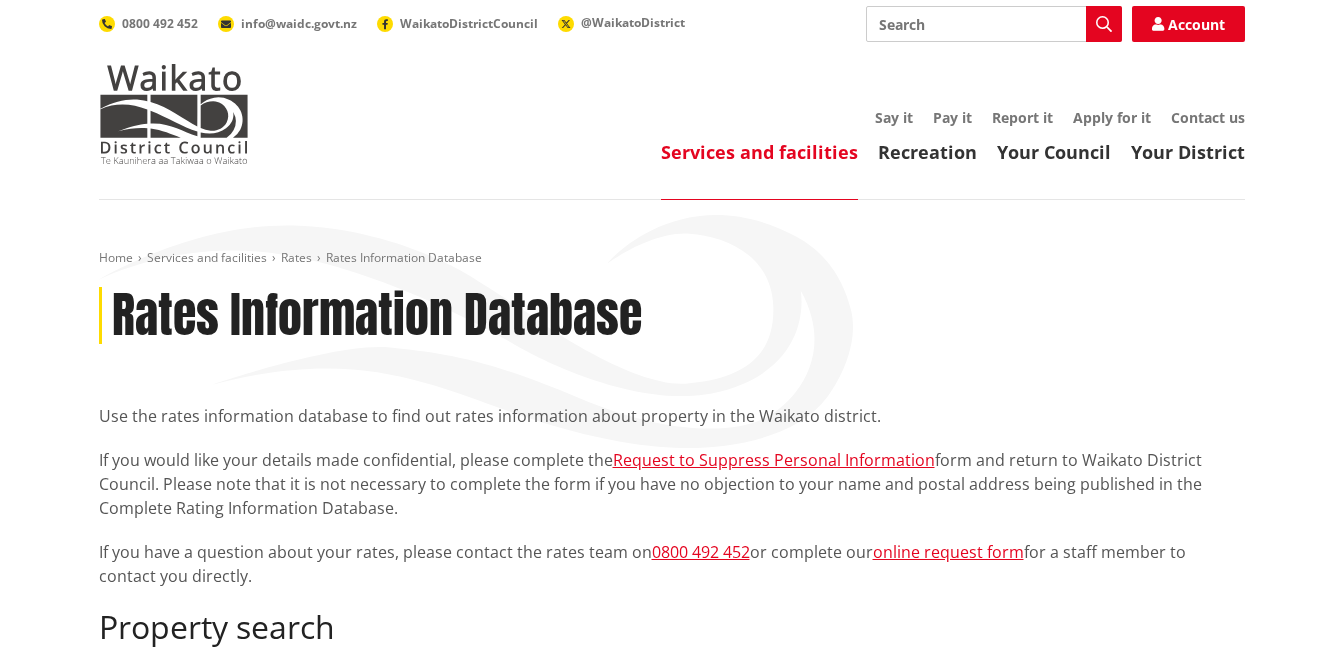 scroll, scrollTop: 600, scrollLeft: 0, axis: vertical 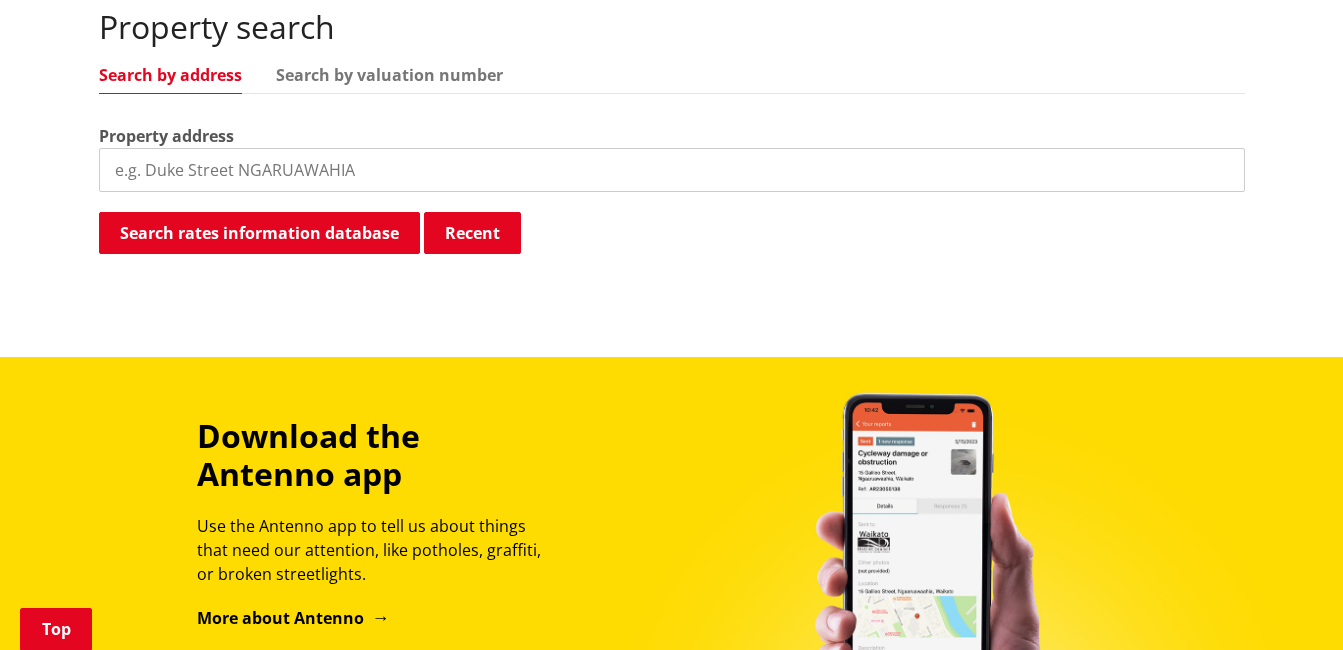 click at bounding box center [672, 170] 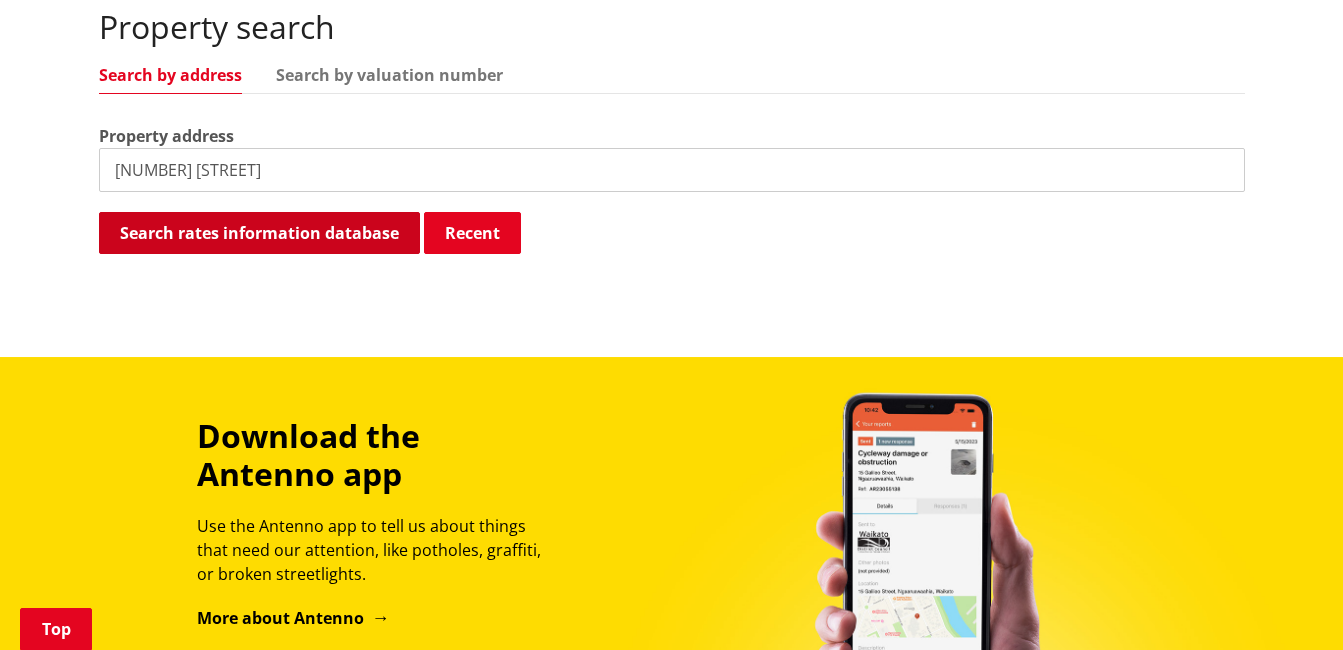type on "64 mahi road" 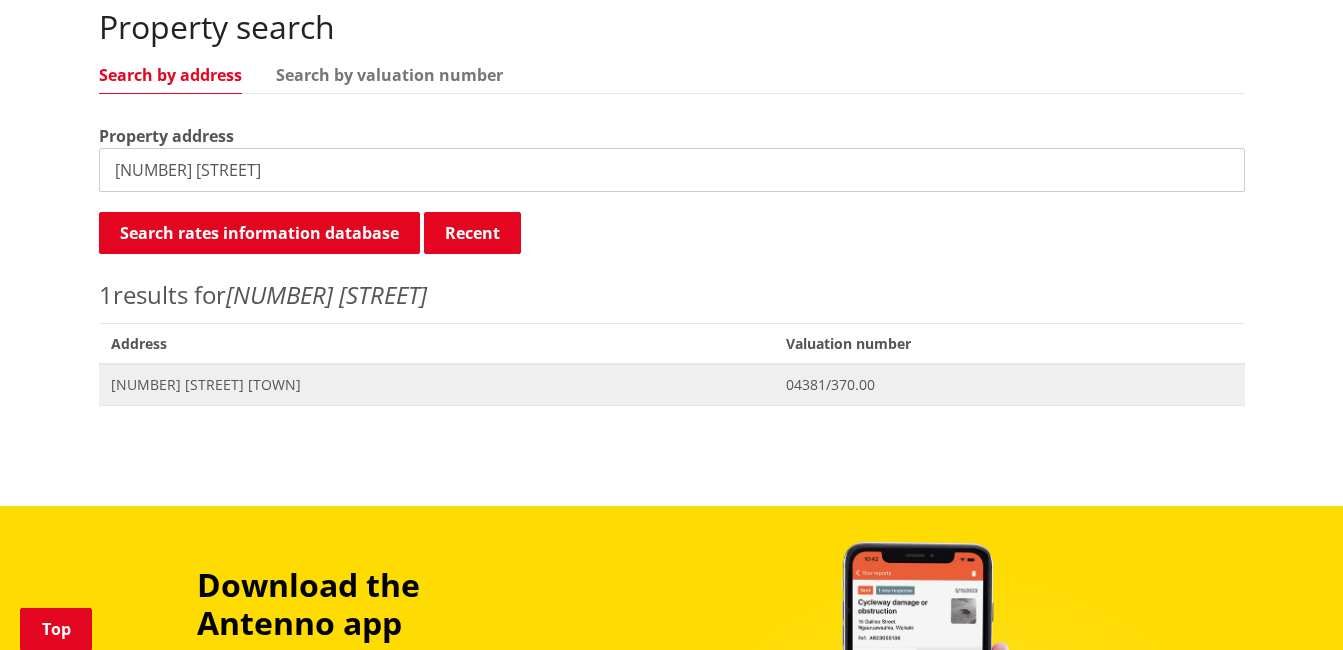 click on "[NUMBER] [STREET] [CITY]" at bounding box center [437, 385] 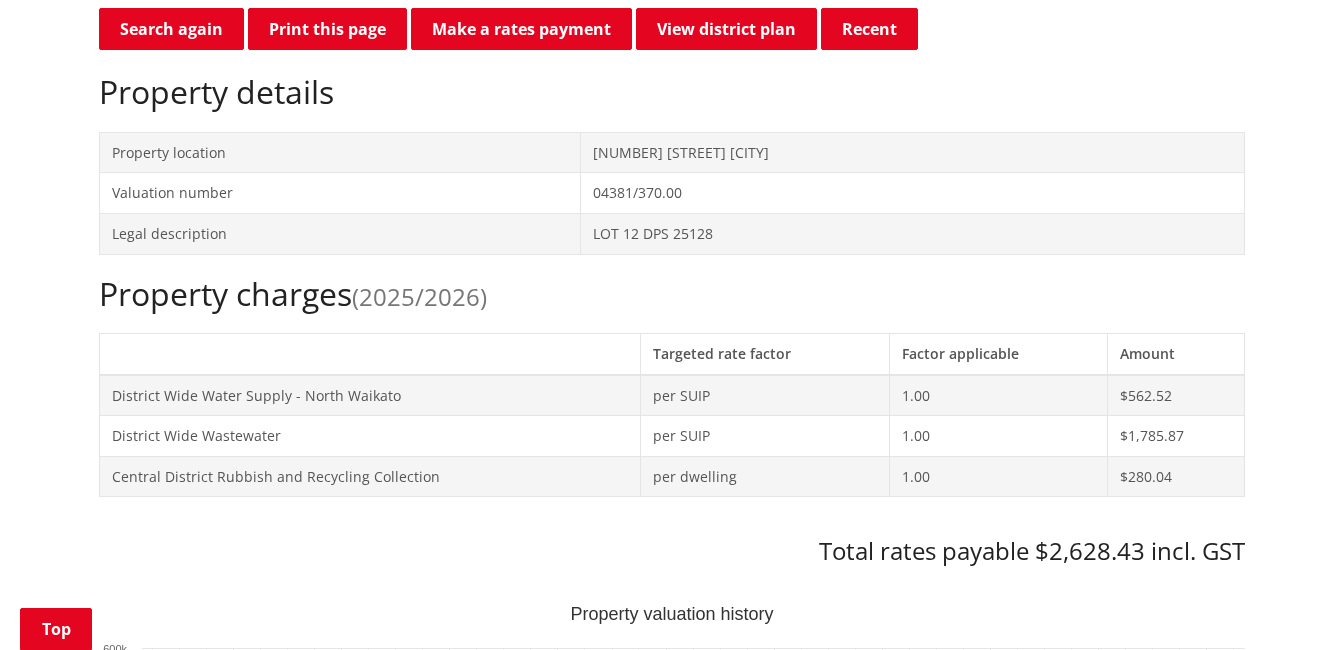 scroll, scrollTop: 300, scrollLeft: 0, axis: vertical 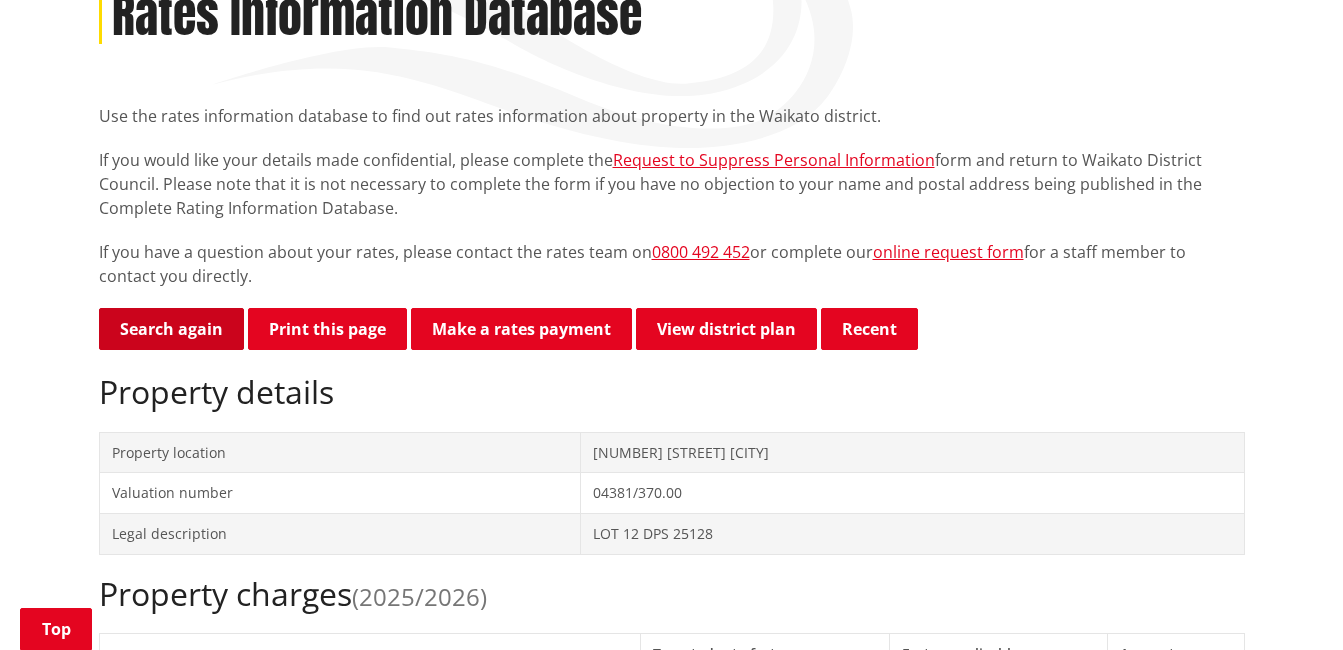 click on "Search again" at bounding box center [171, 329] 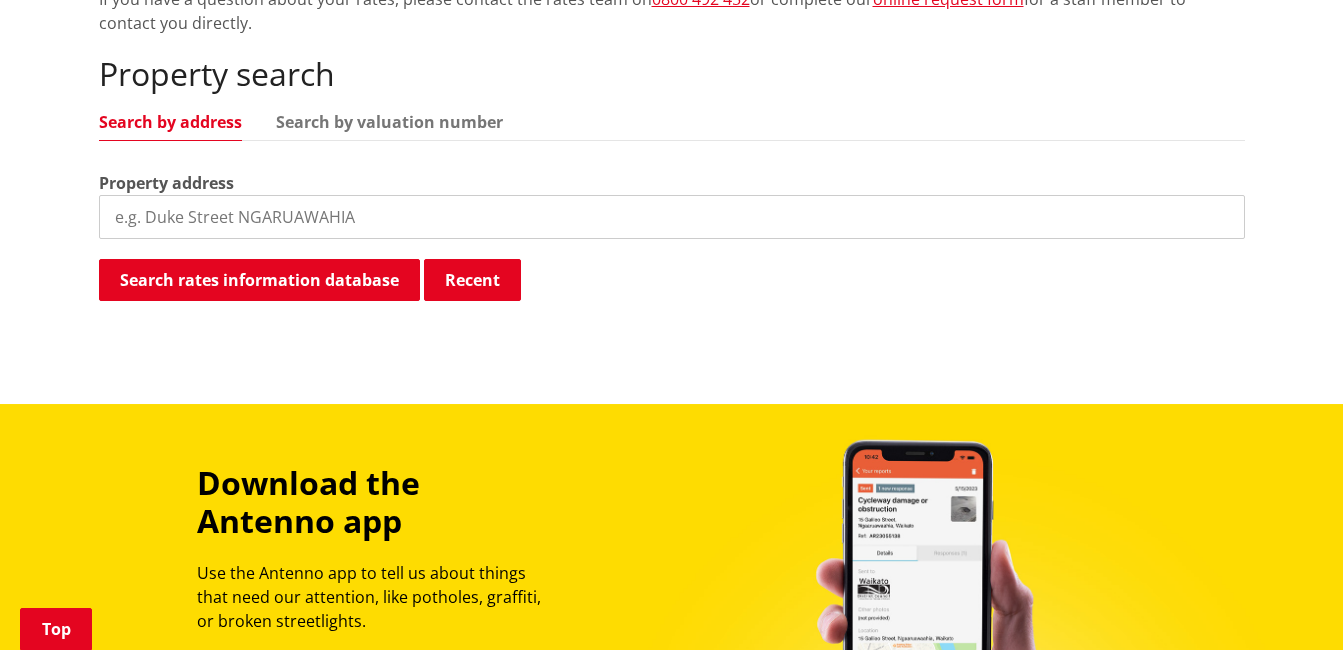 scroll, scrollTop: 600, scrollLeft: 0, axis: vertical 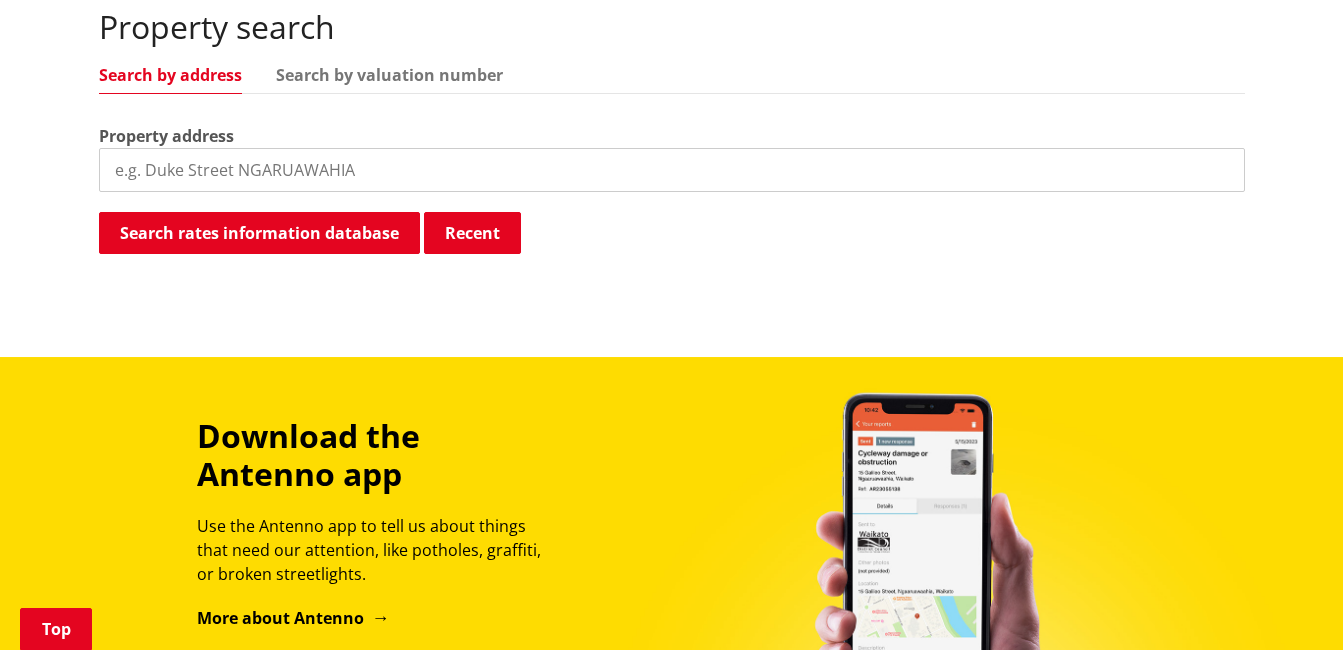 click at bounding box center (672, 170) 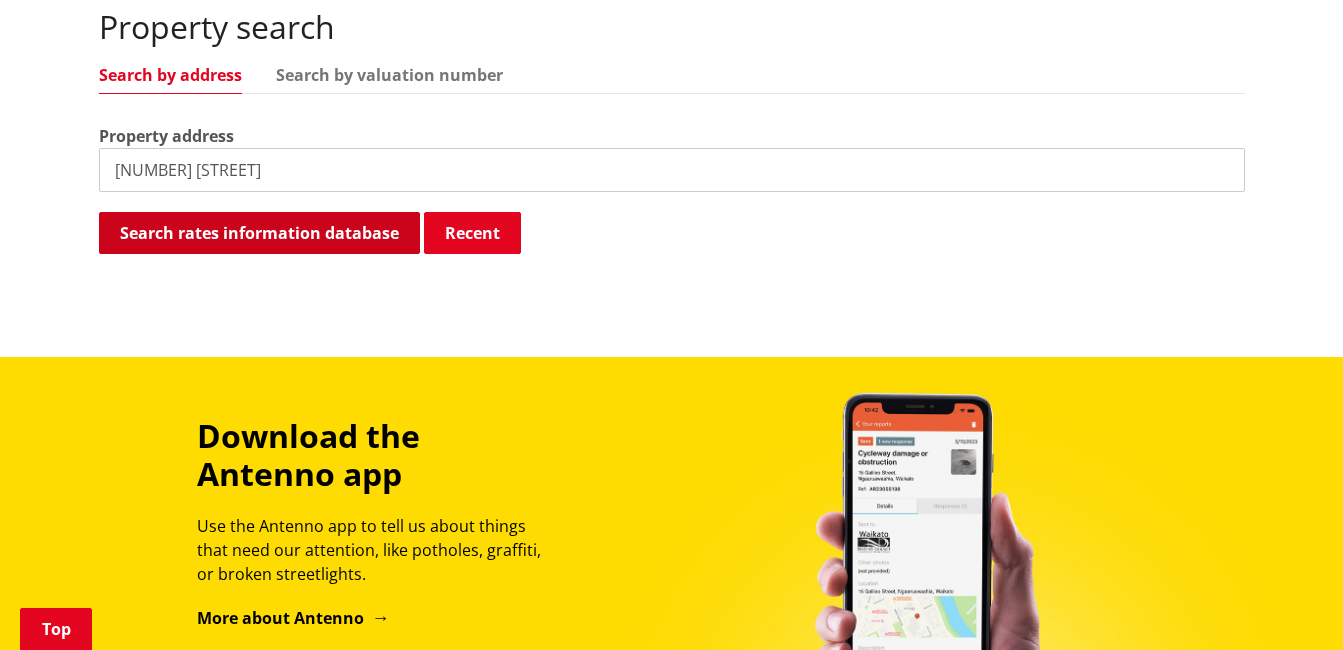 type on "[NUMBER] [STREET]" 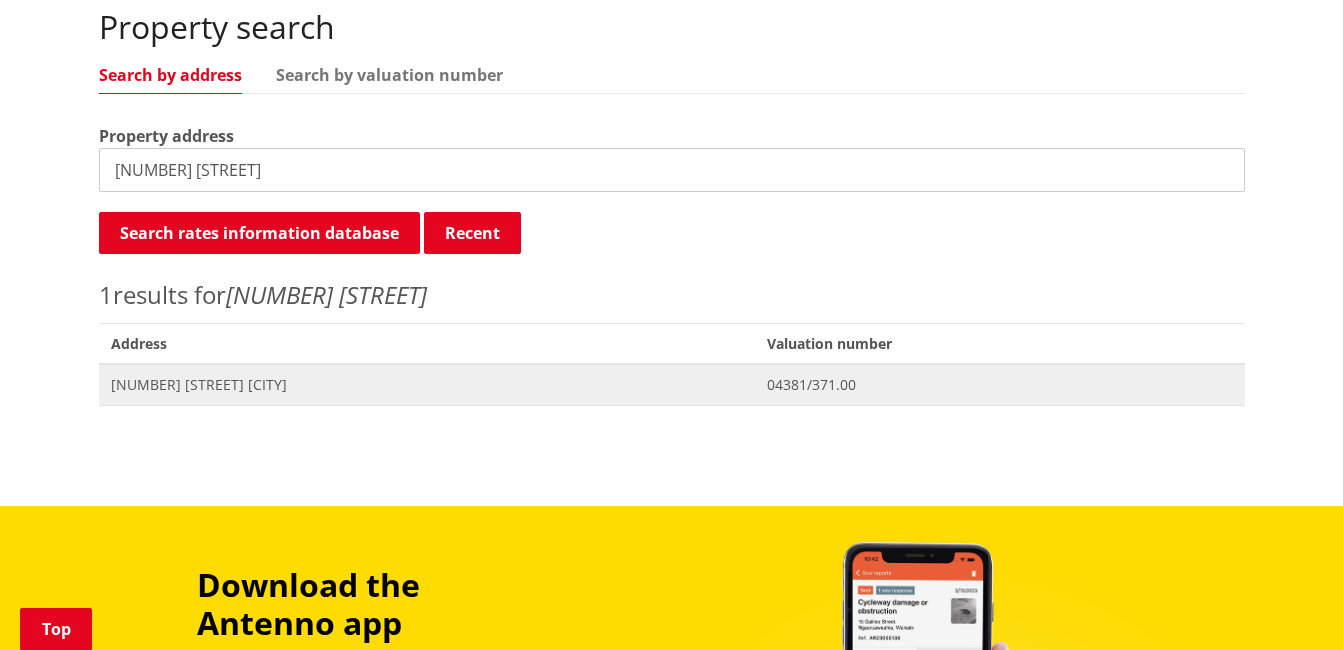 click on "66 Mahi Road TE KAUWHATA" at bounding box center [427, 385] 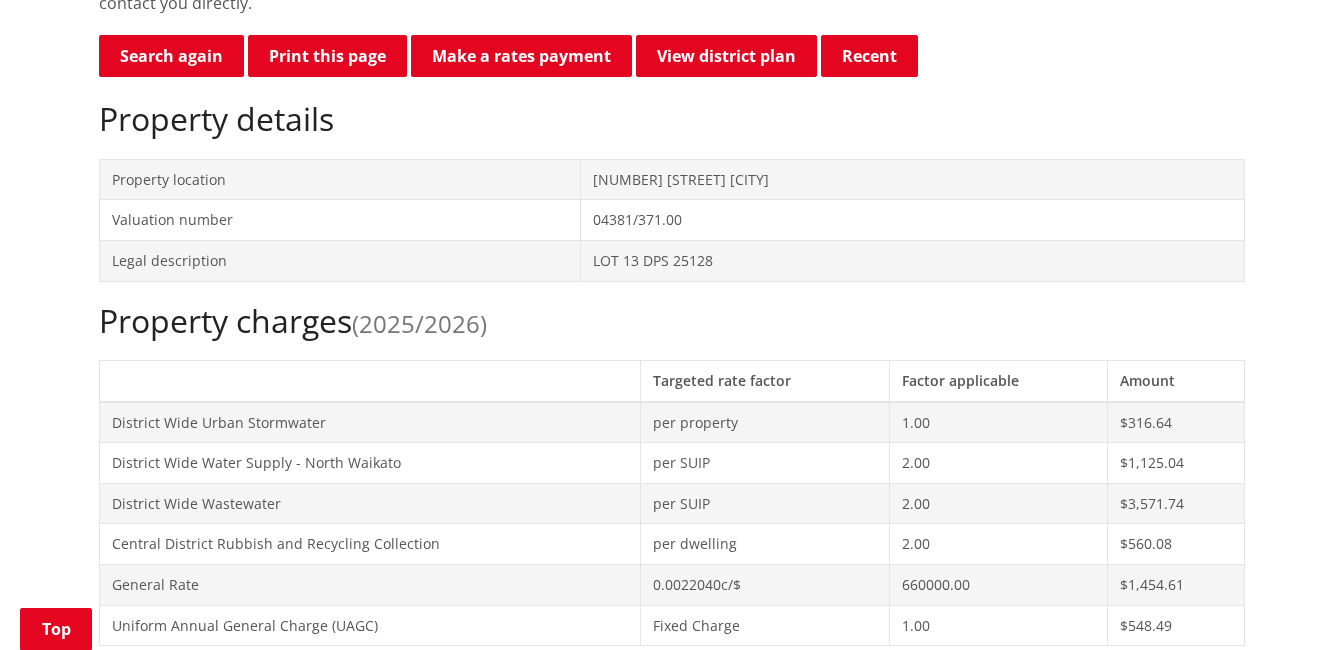 scroll, scrollTop: 600, scrollLeft: 0, axis: vertical 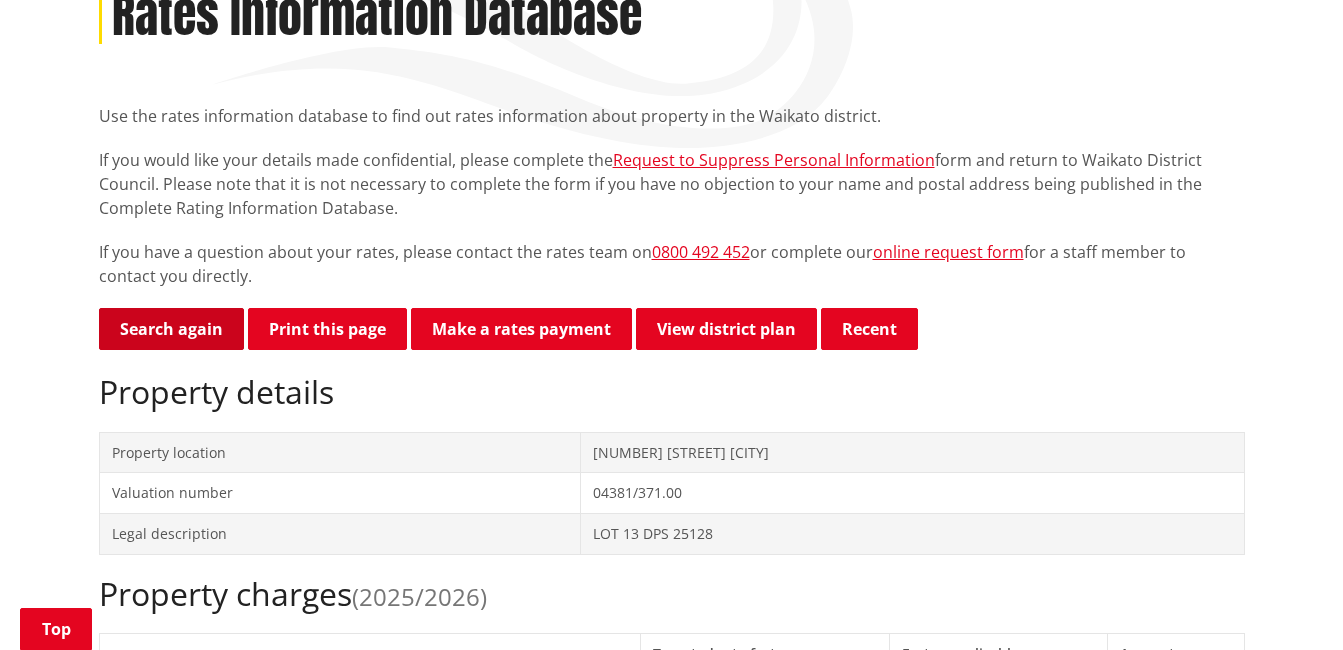 click on "Search again" at bounding box center (171, 329) 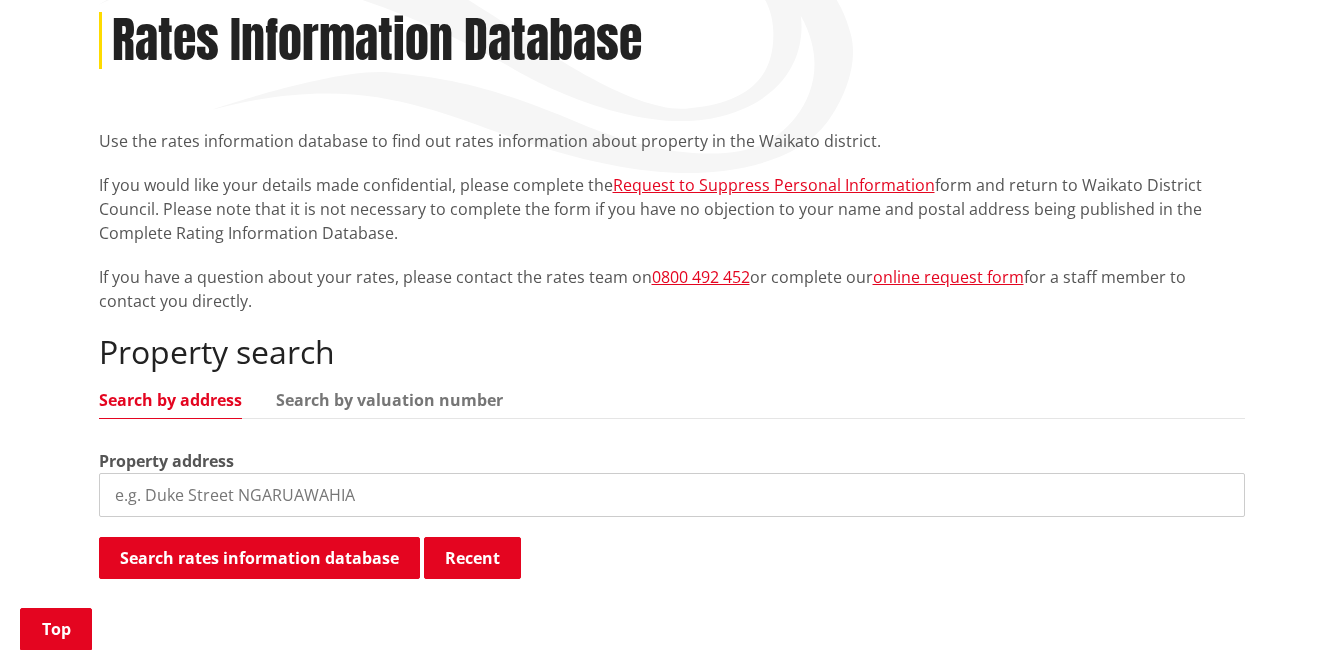 scroll, scrollTop: 300, scrollLeft: 0, axis: vertical 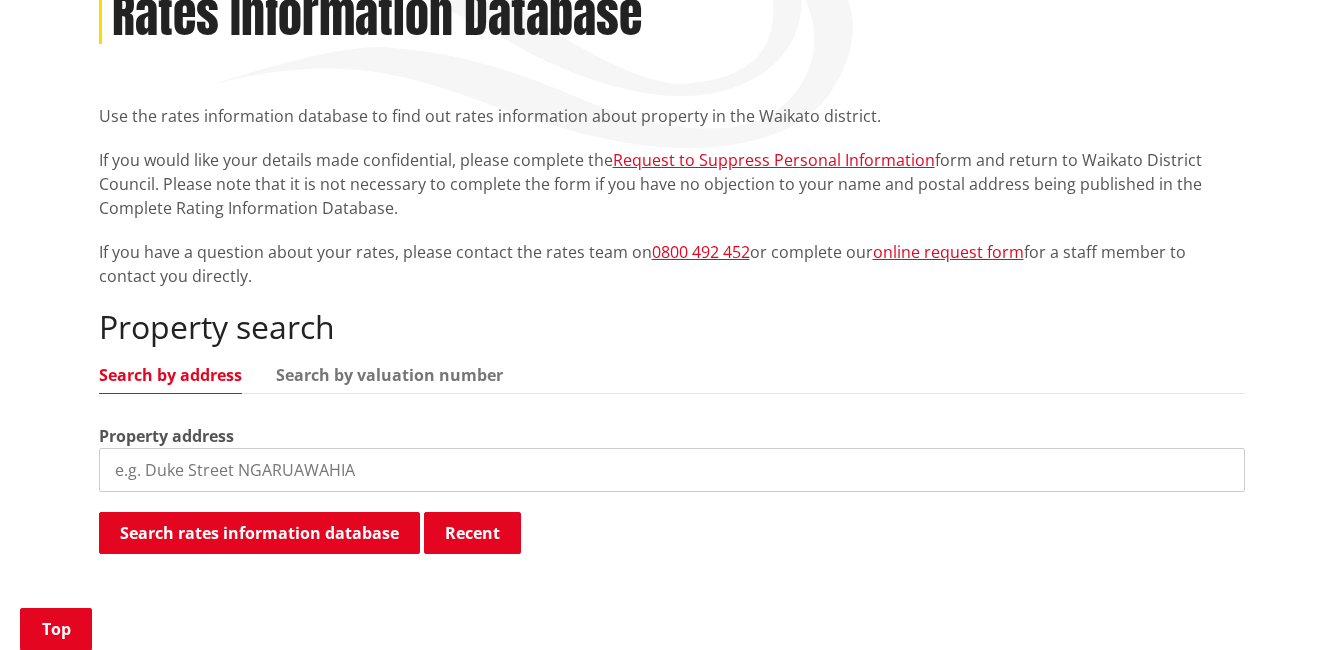 click at bounding box center [672, 470] 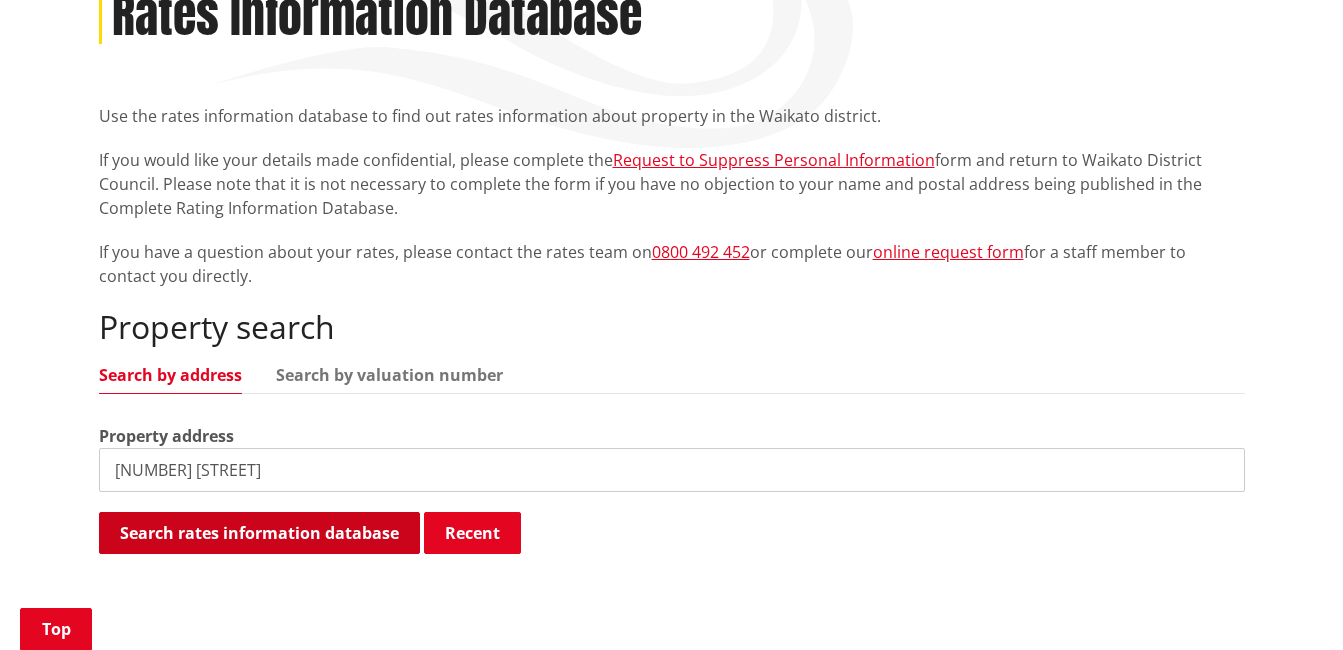 type on "[NUMBER] [STREET]" 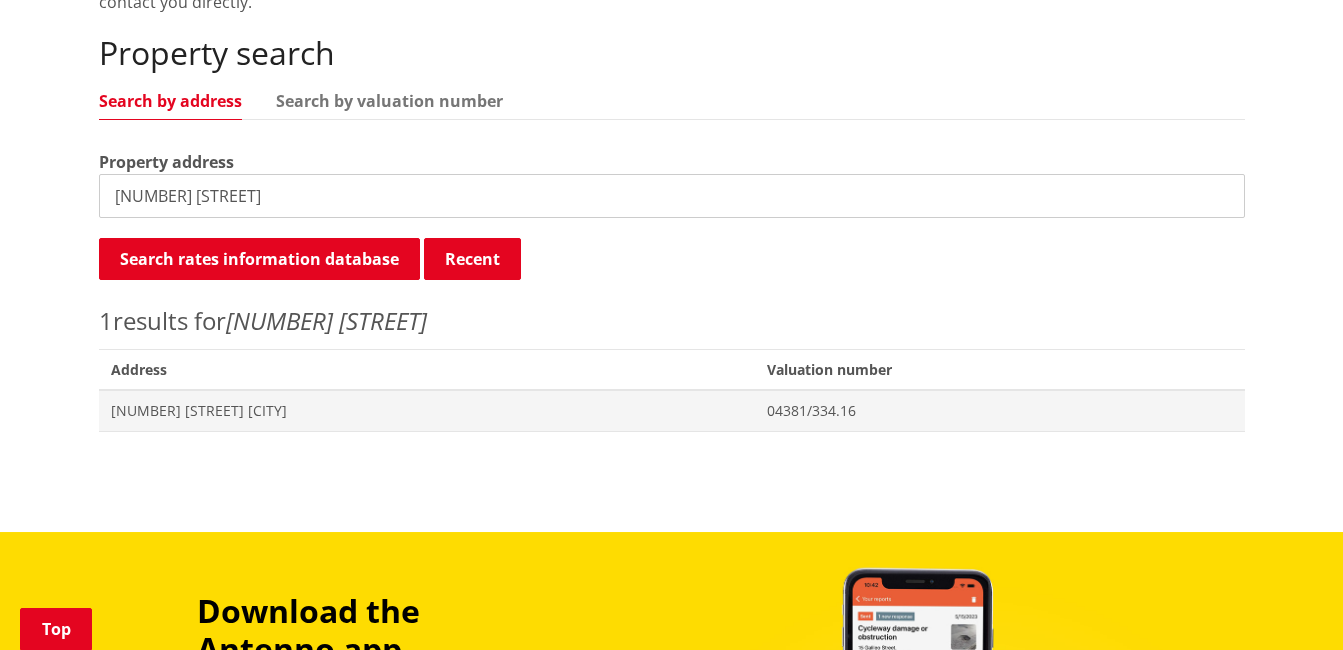 scroll, scrollTop: 600, scrollLeft: 0, axis: vertical 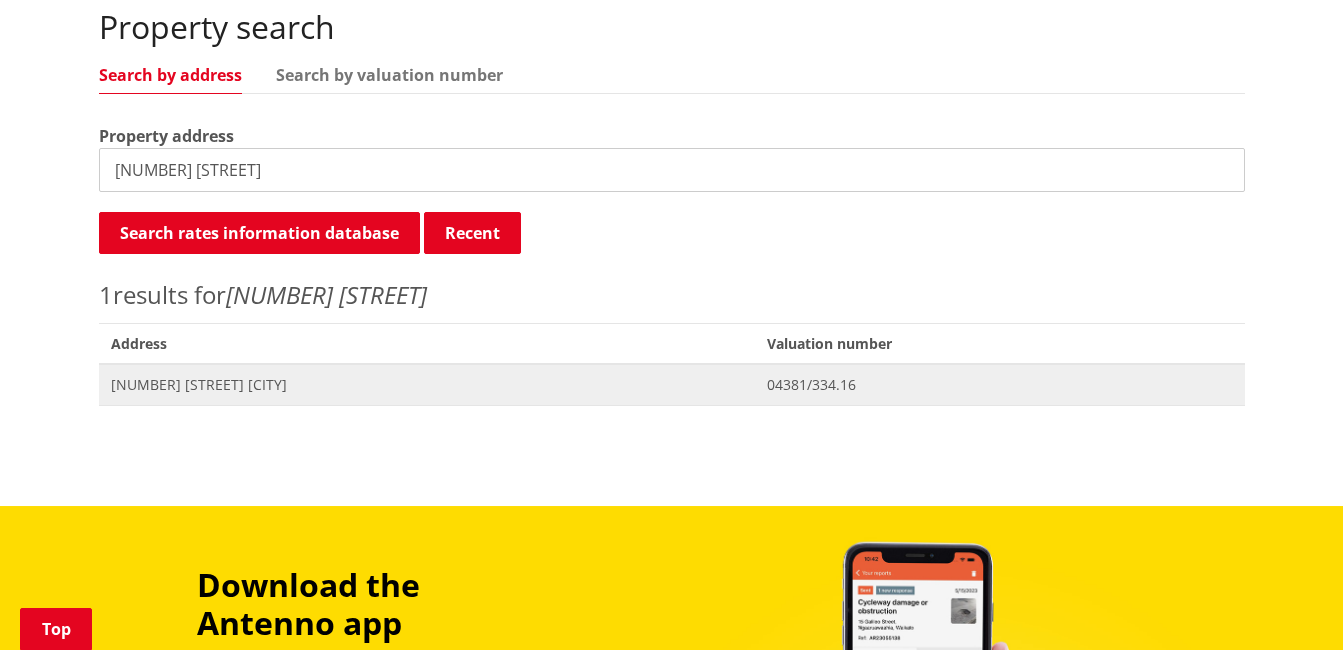 click on "[NUMBER] [STREET] [CITY]" at bounding box center (427, 385) 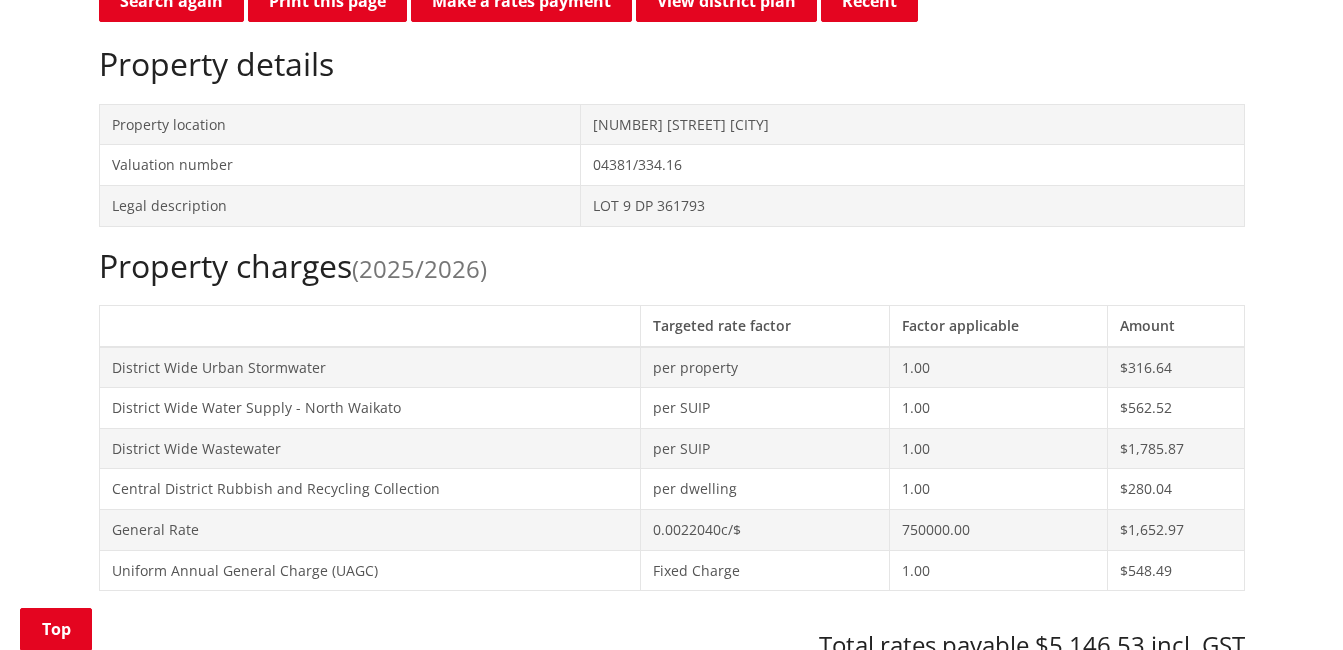 scroll, scrollTop: 600, scrollLeft: 0, axis: vertical 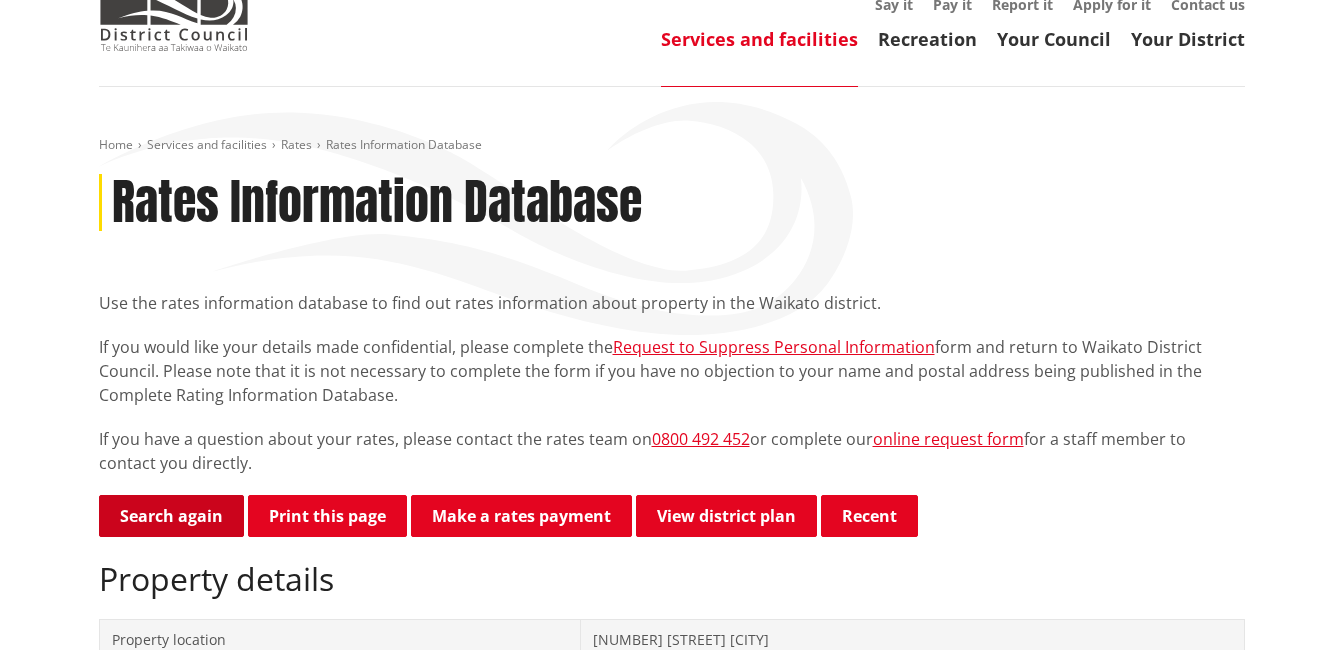 click on "Search again" at bounding box center (171, 516) 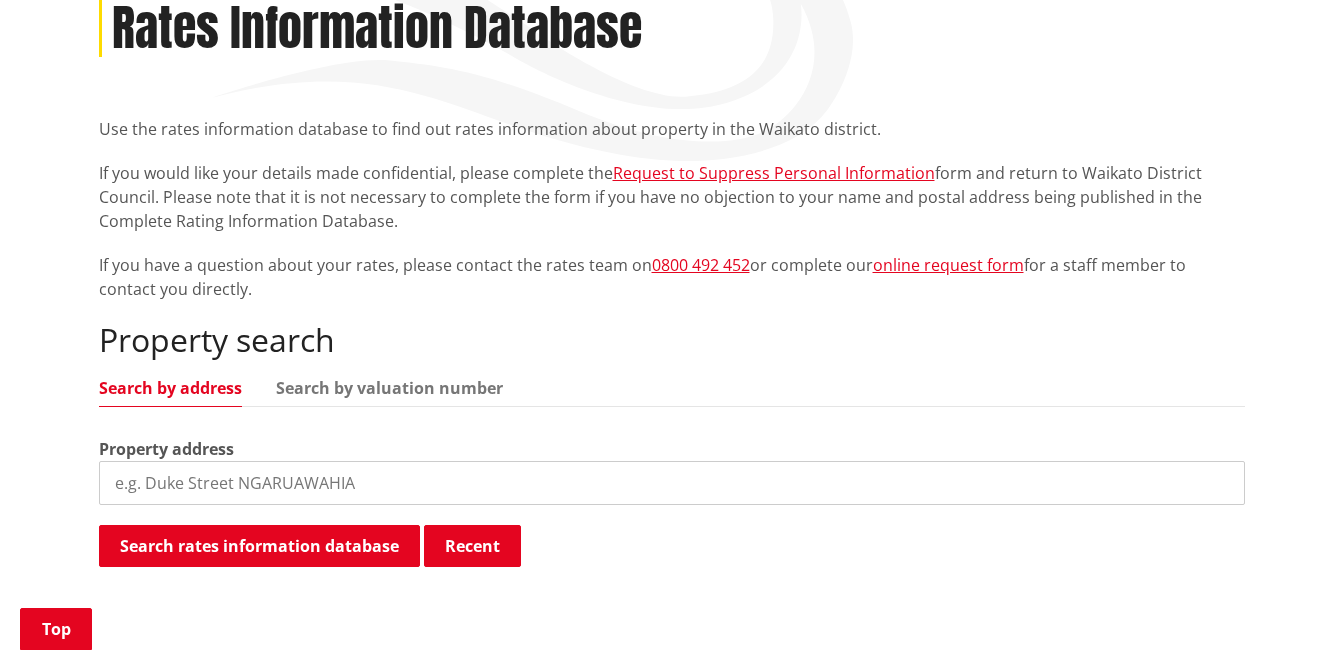 scroll, scrollTop: 300, scrollLeft: 0, axis: vertical 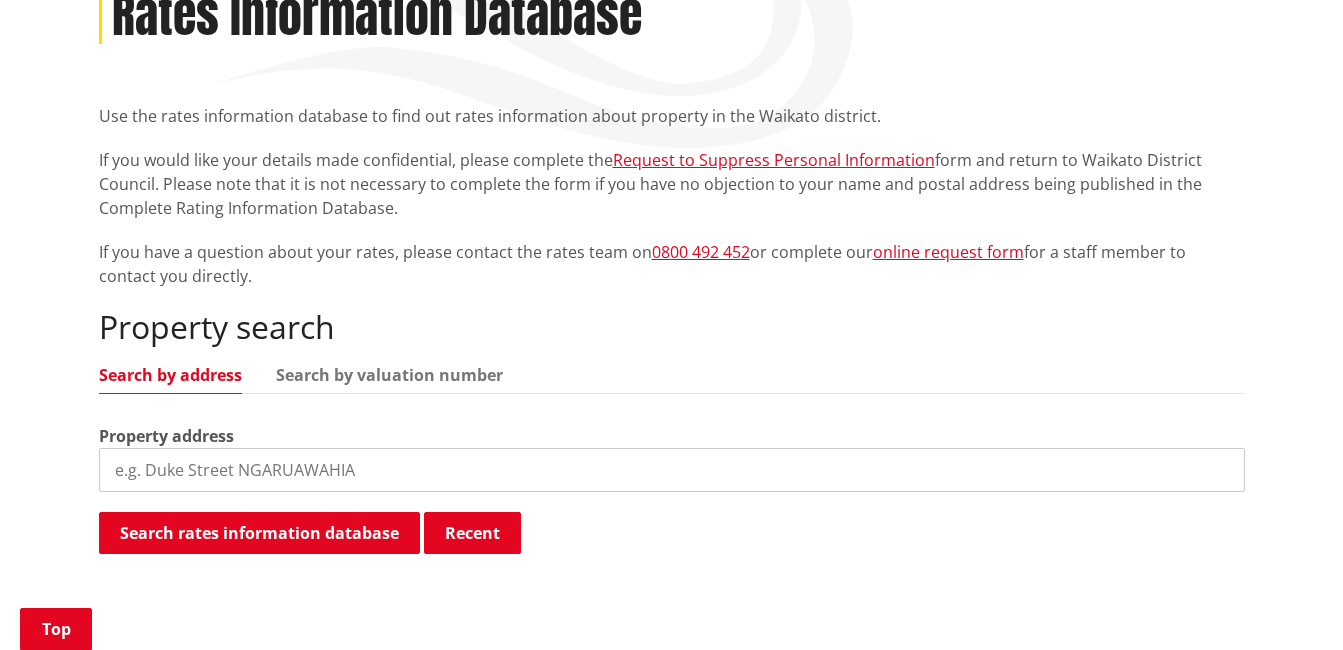 click at bounding box center (672, 470) 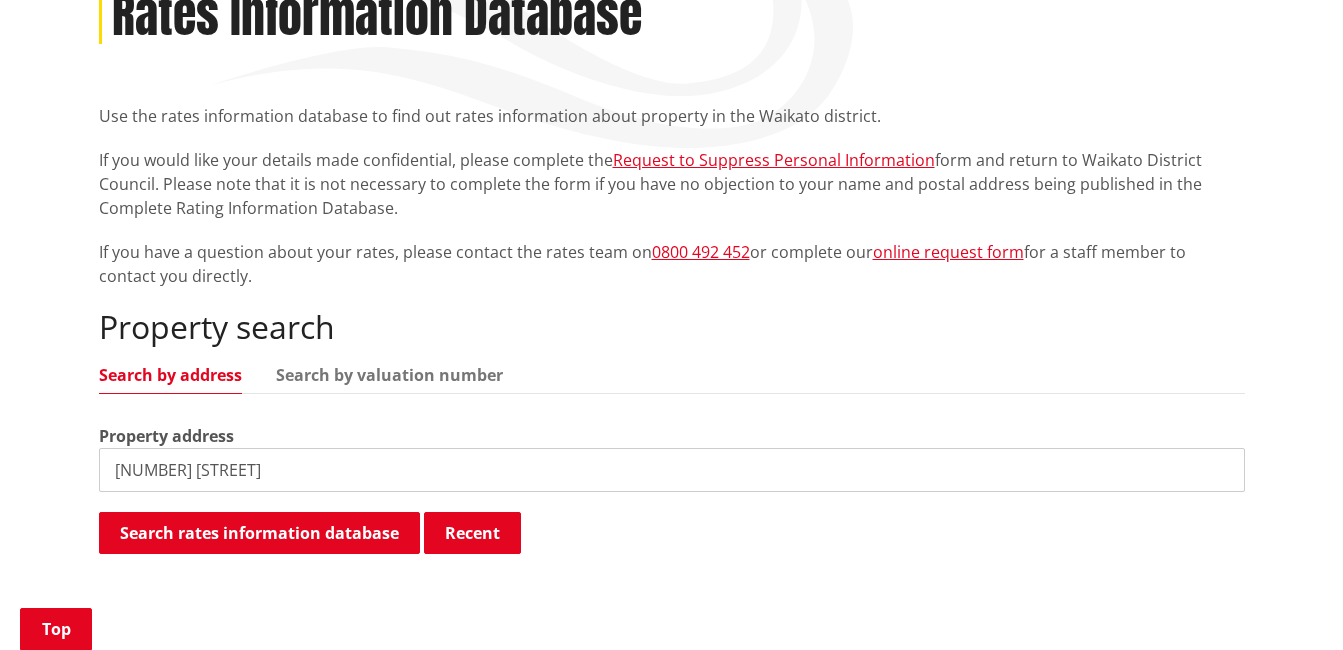 type on "[NUMBER] [STREET]" 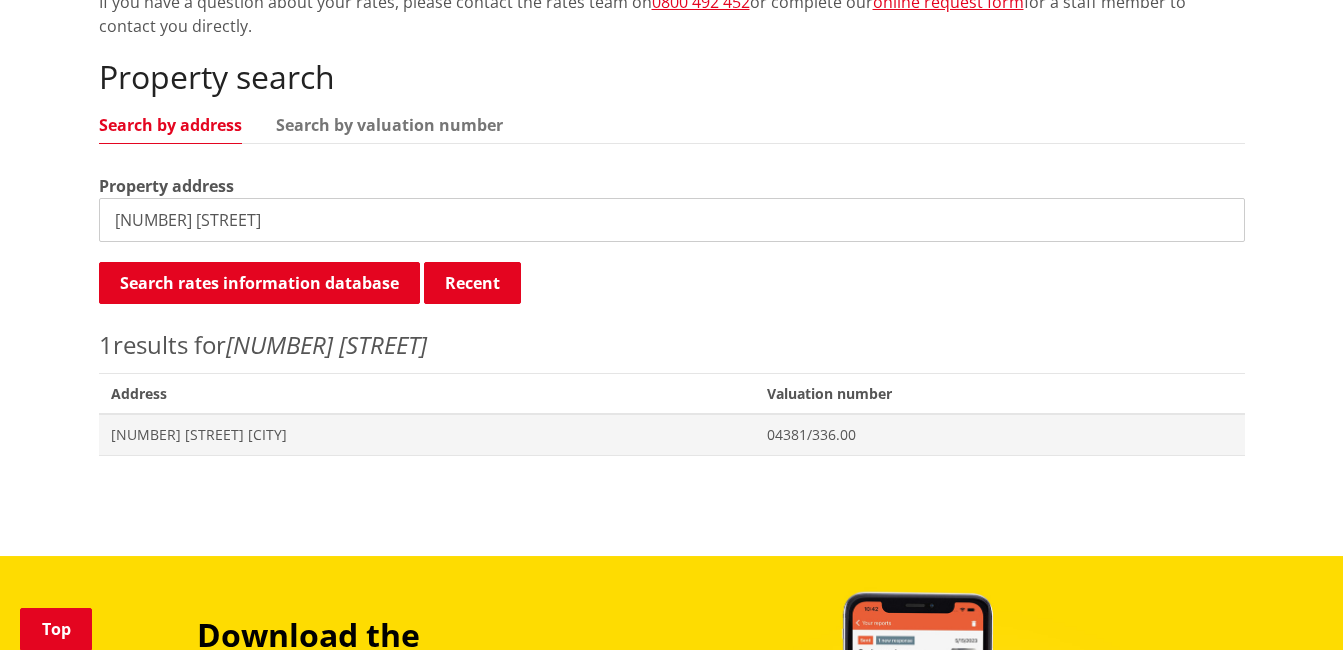 scroll, scrollTop: 600, scrollLeft: 0, axis: vertical 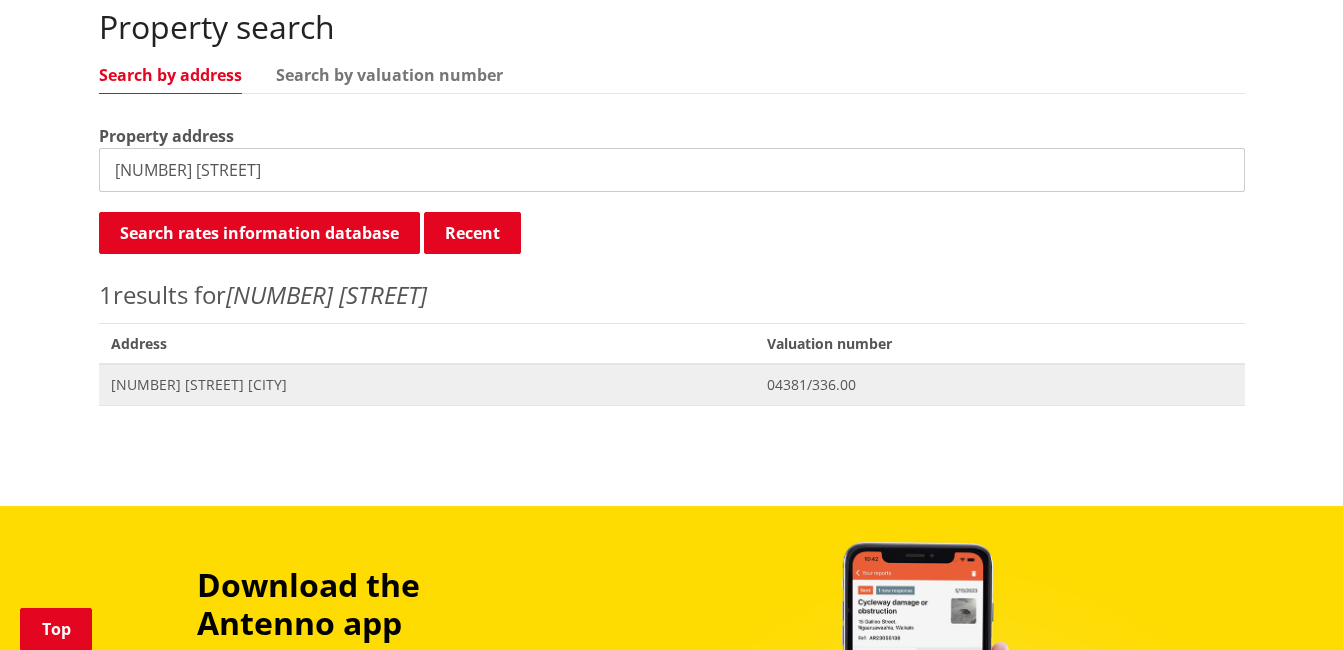 click on "Address
[NUMBER] [STREET] [CITY]" at bounding box center [427, 384] 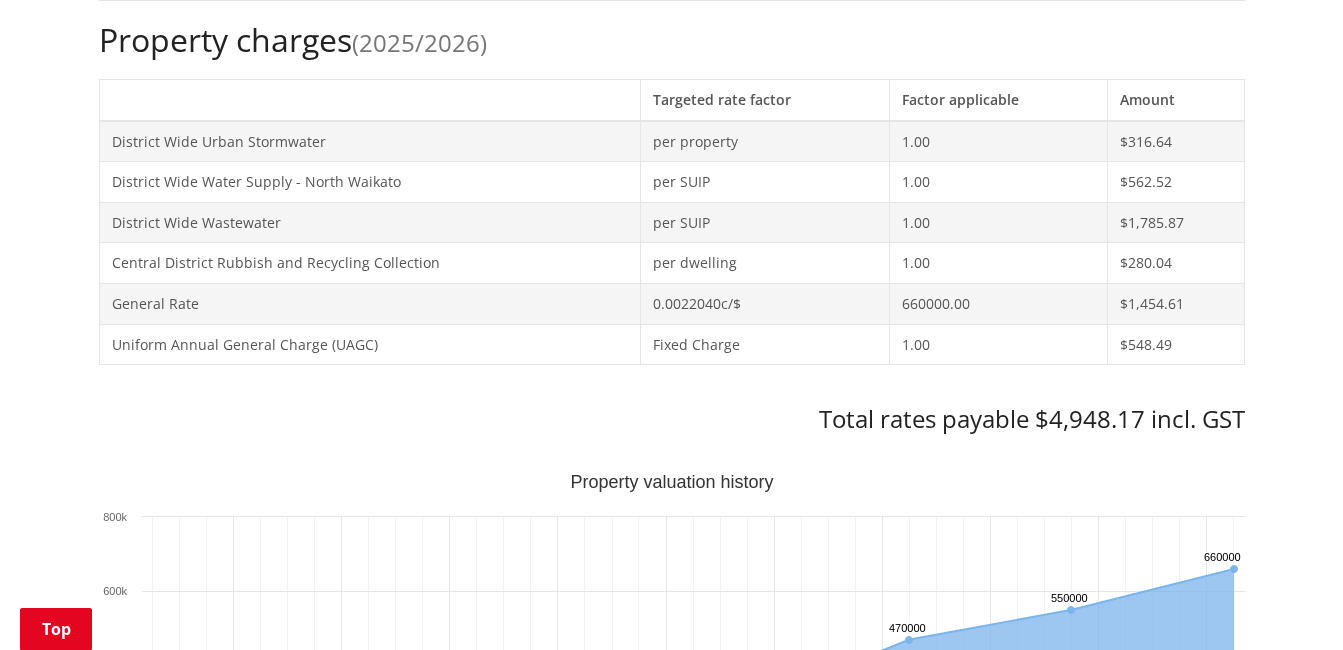 scroll, scrollTop: 900, scrollLeft: 0, axis: vertical 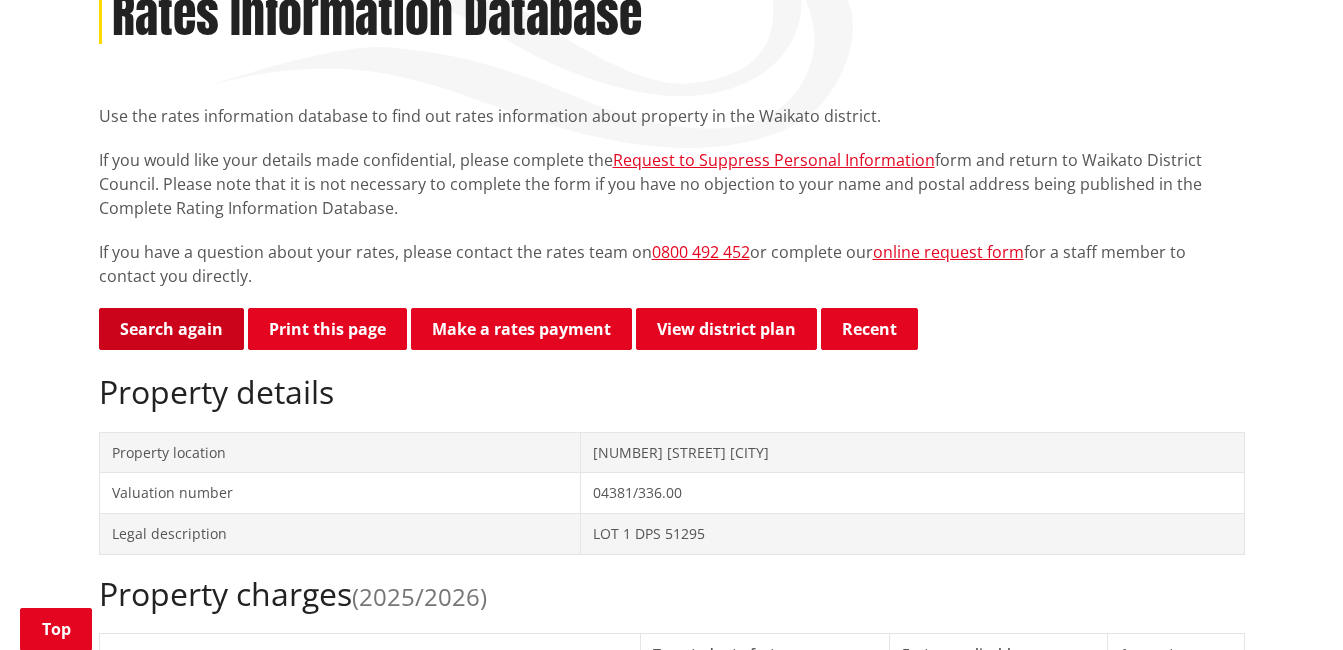 click on "Search again" at bounding box center [171, 329] 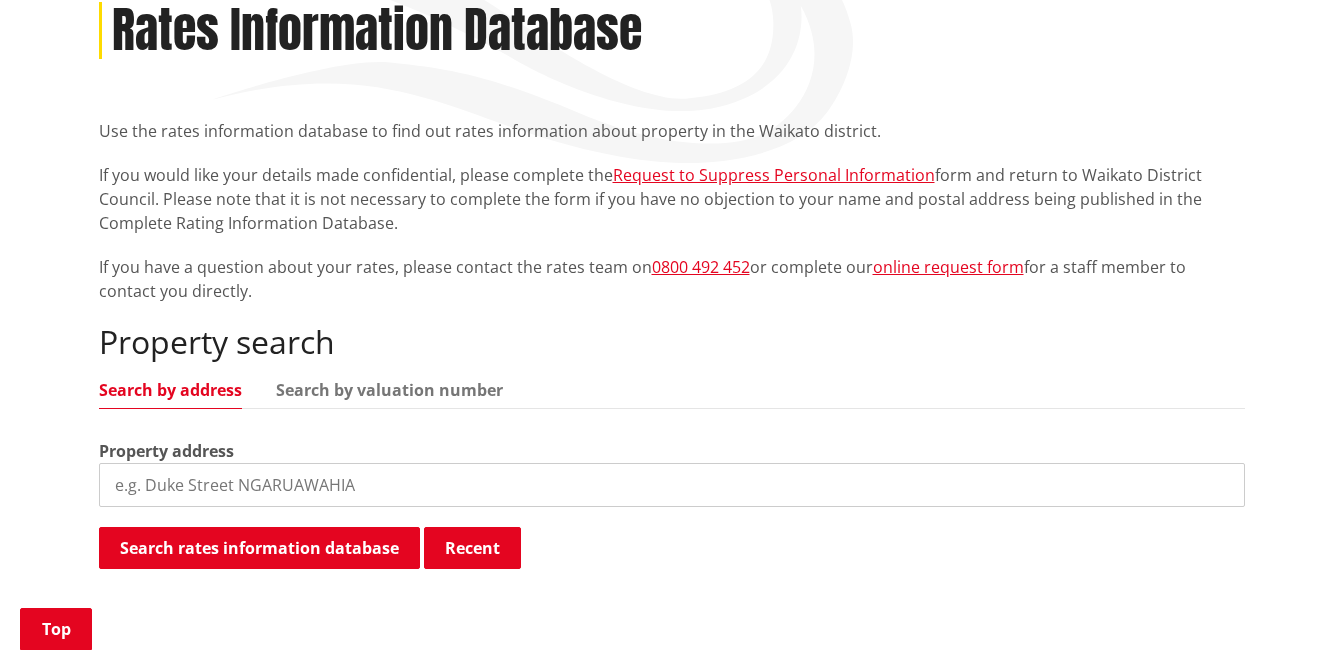 scroll, scrollTop: 300, scrollLeft: 0, axis: vertical 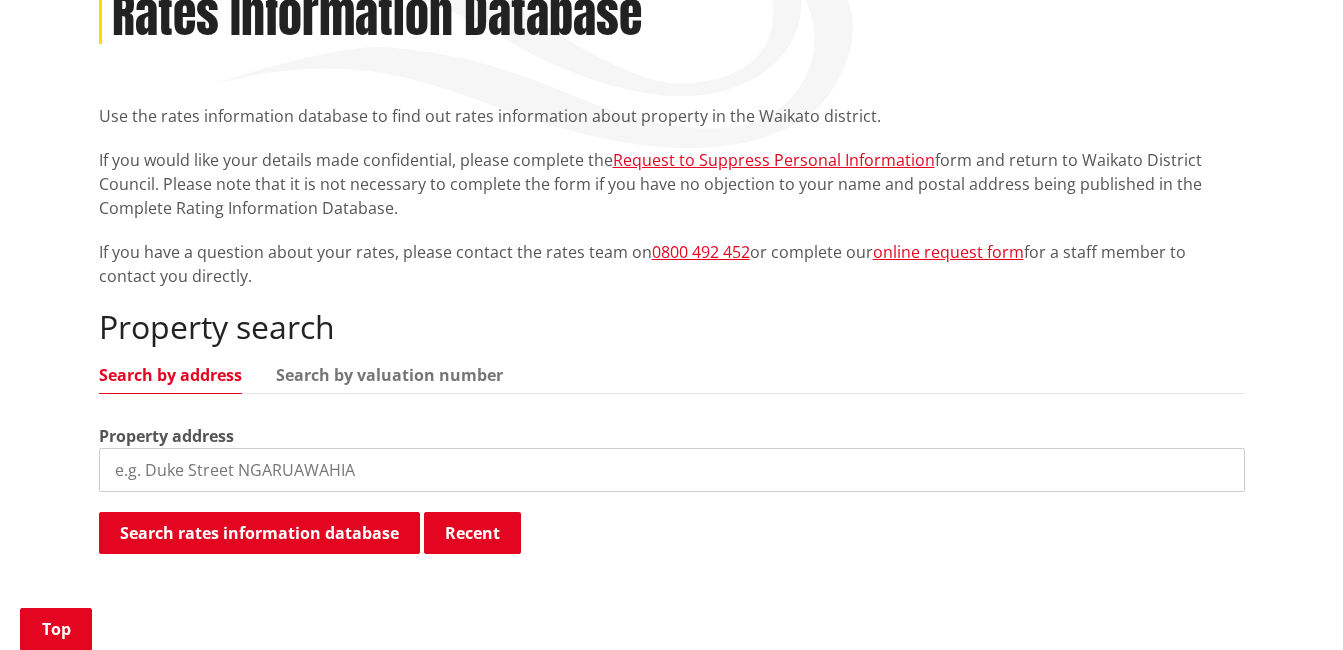click at bounding box center [672, 470] 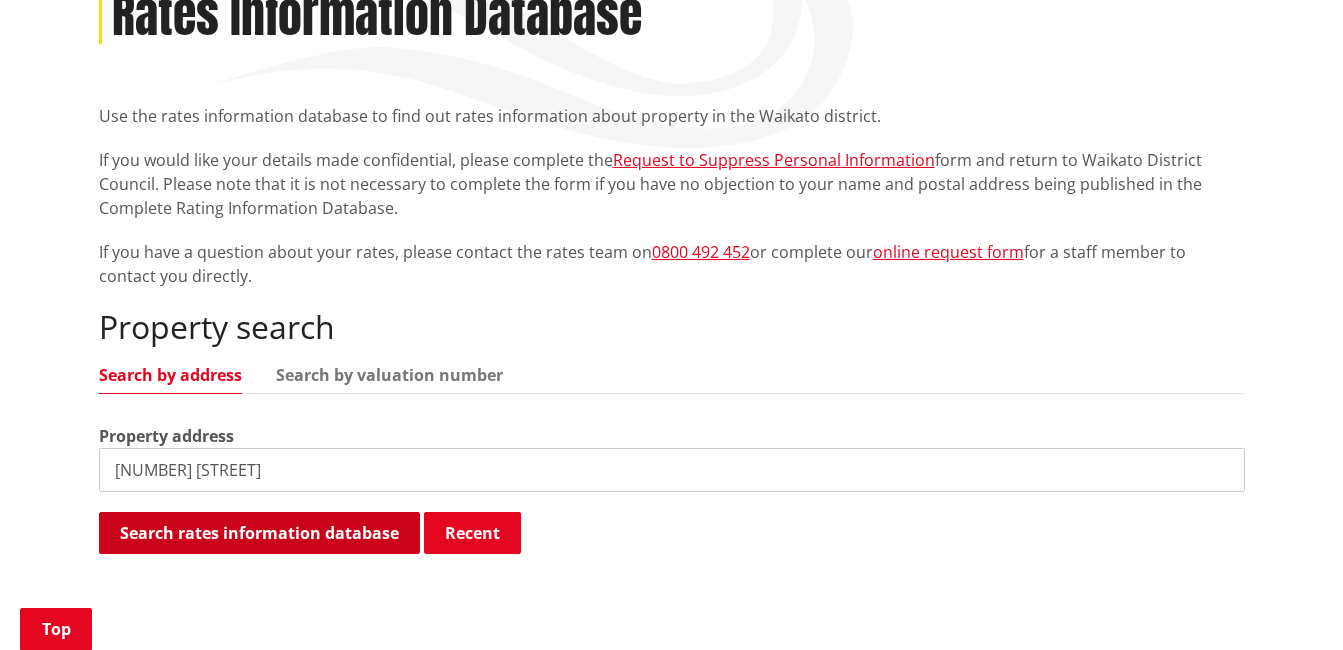type on "[NUMBER] [STREET]" 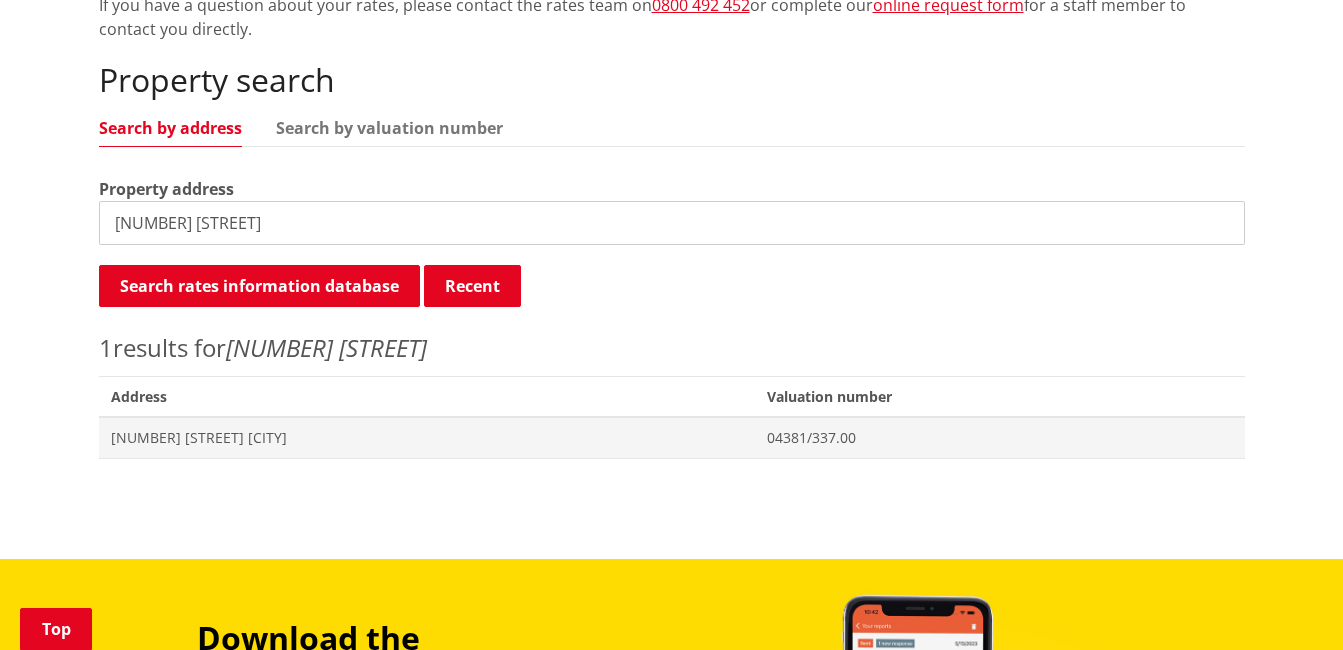 scroll, scrollTop: 600, scrollLeft: 0, axis: vertical 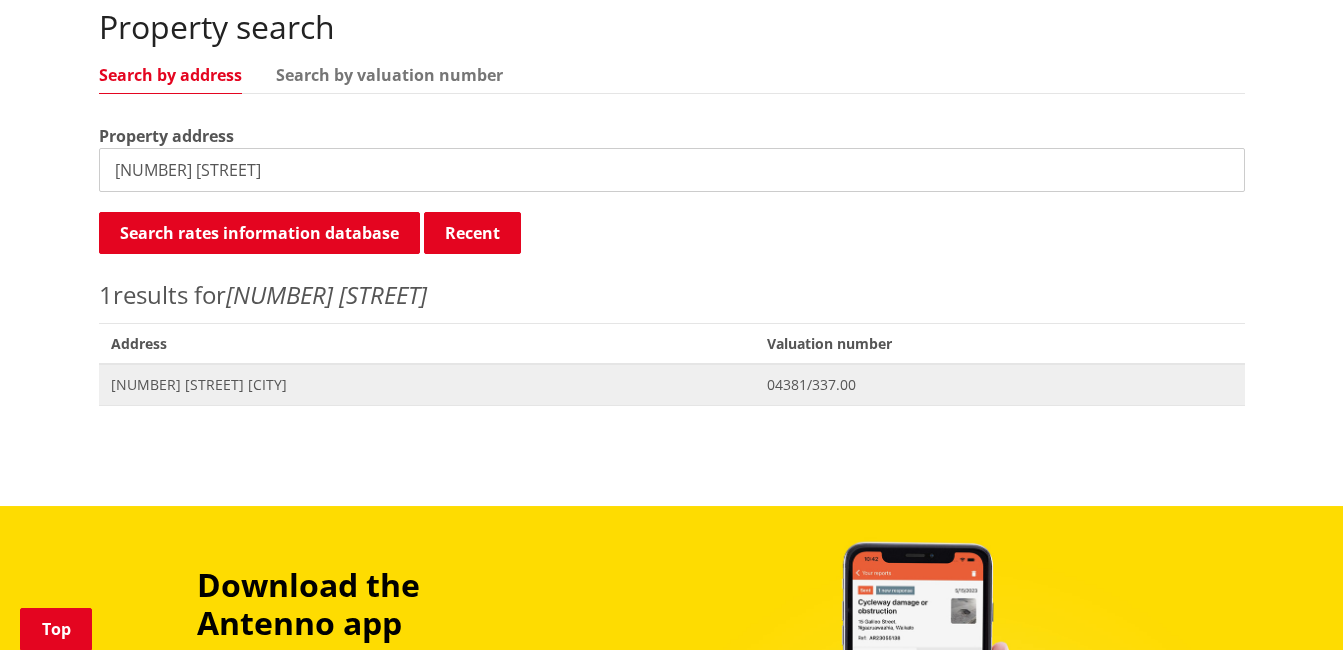 click on "[NUMBER] [STREET] [CITY]" at bounding box center (427, 385) 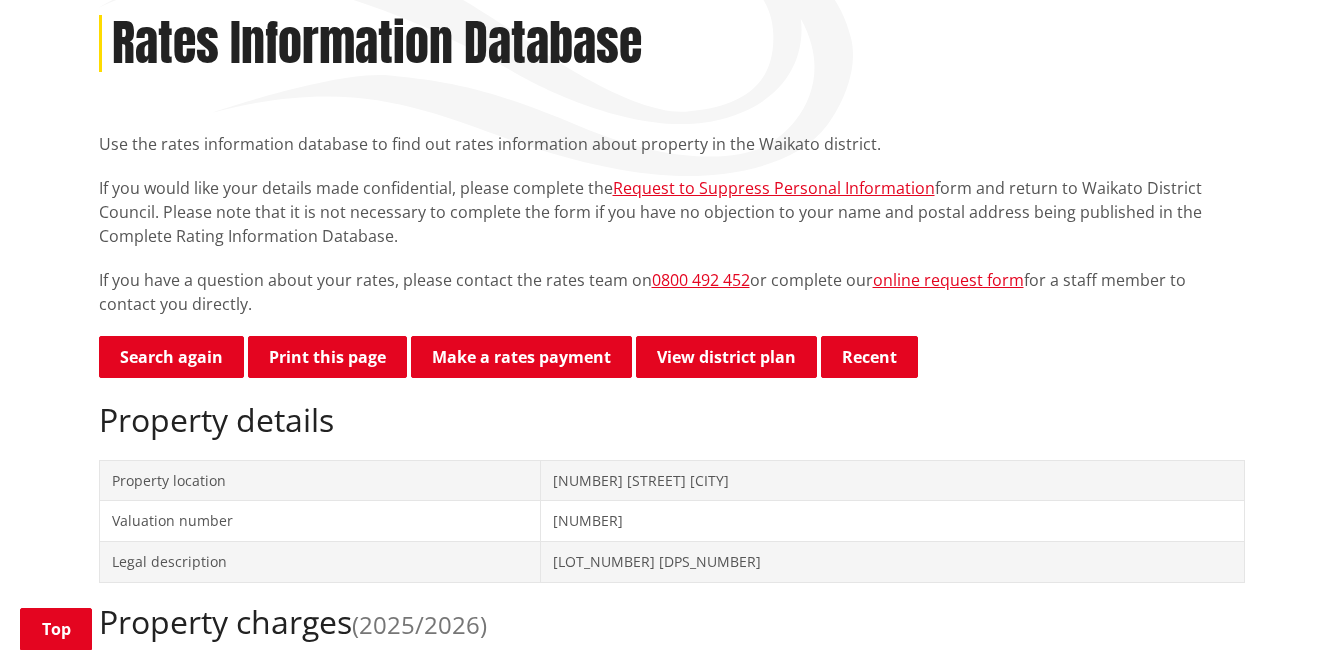 scroll, scrollTop: 300, scrollLeft: 0, axis: vertical 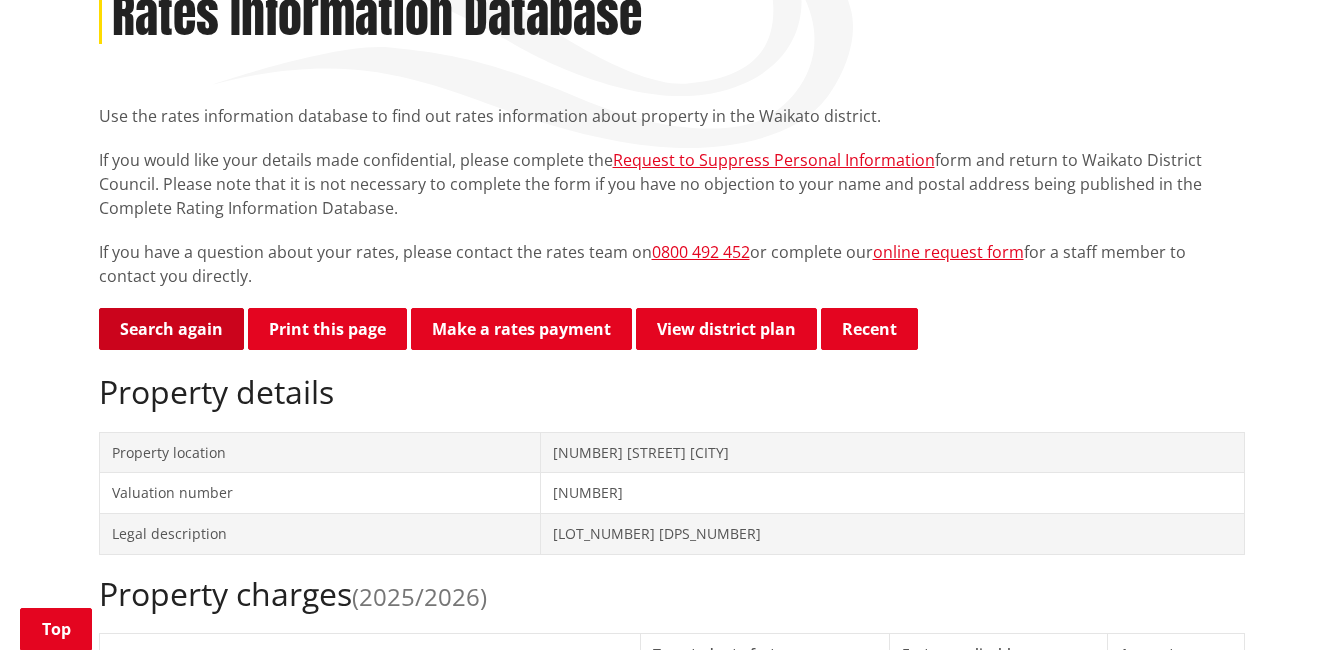 click on "Search again" at bounding box center [171, 329] 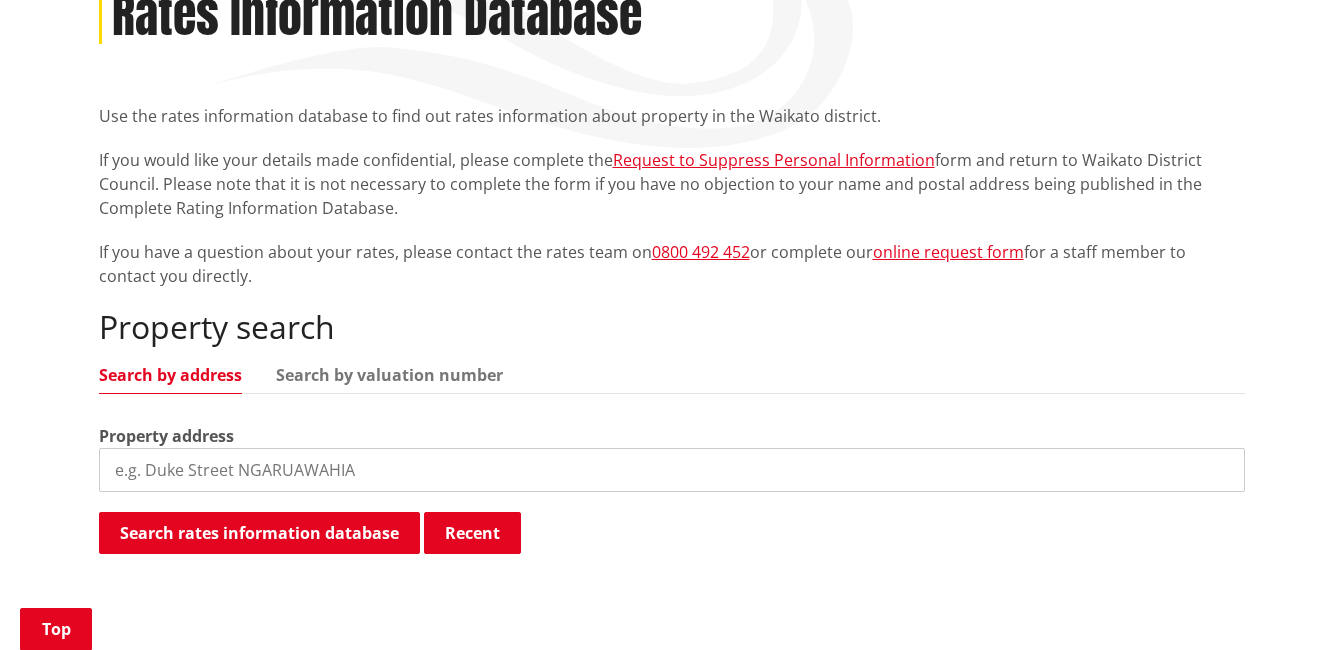 scroll, scrollTop: 600, scrollLeft: 0, axis: vertical 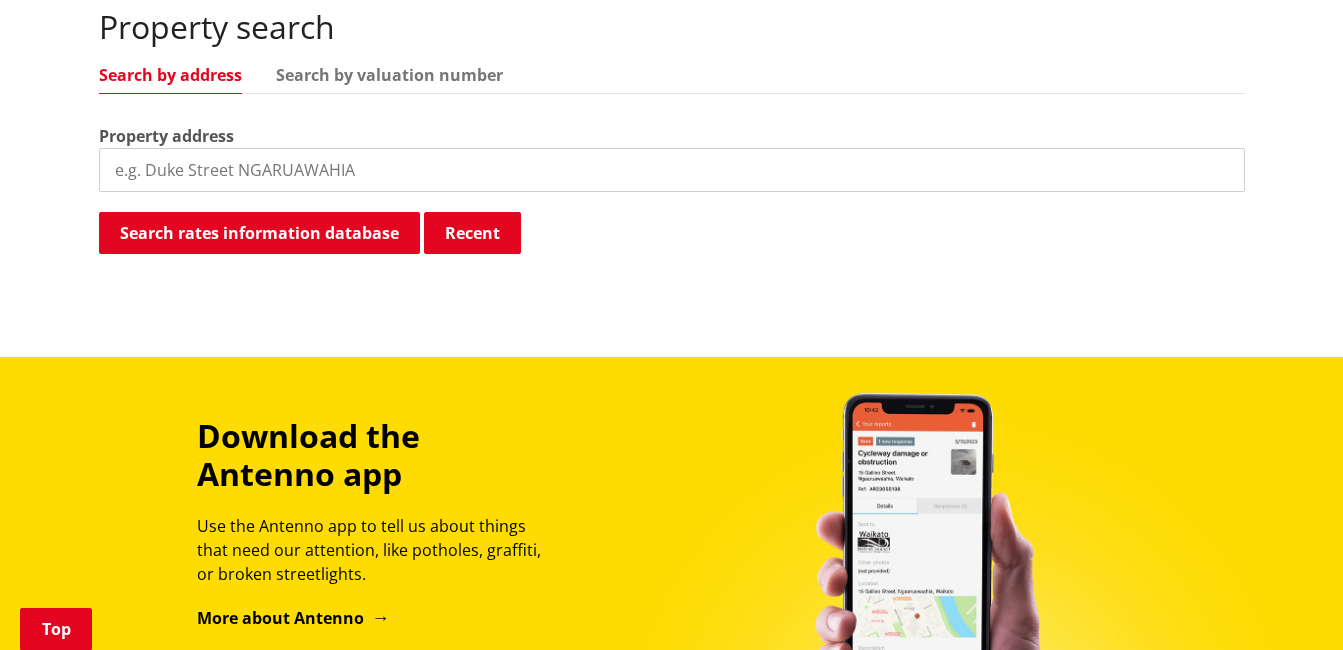 click at bounding box center (672, 170) 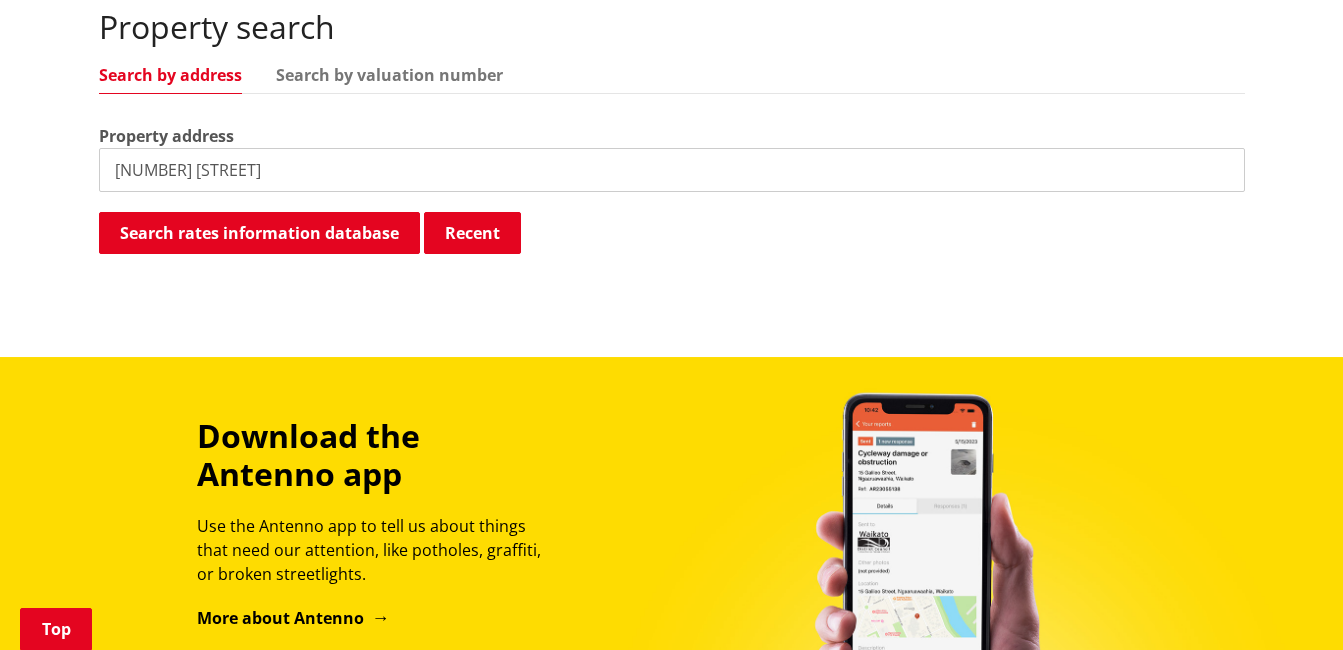 type on "14 kowhai place" 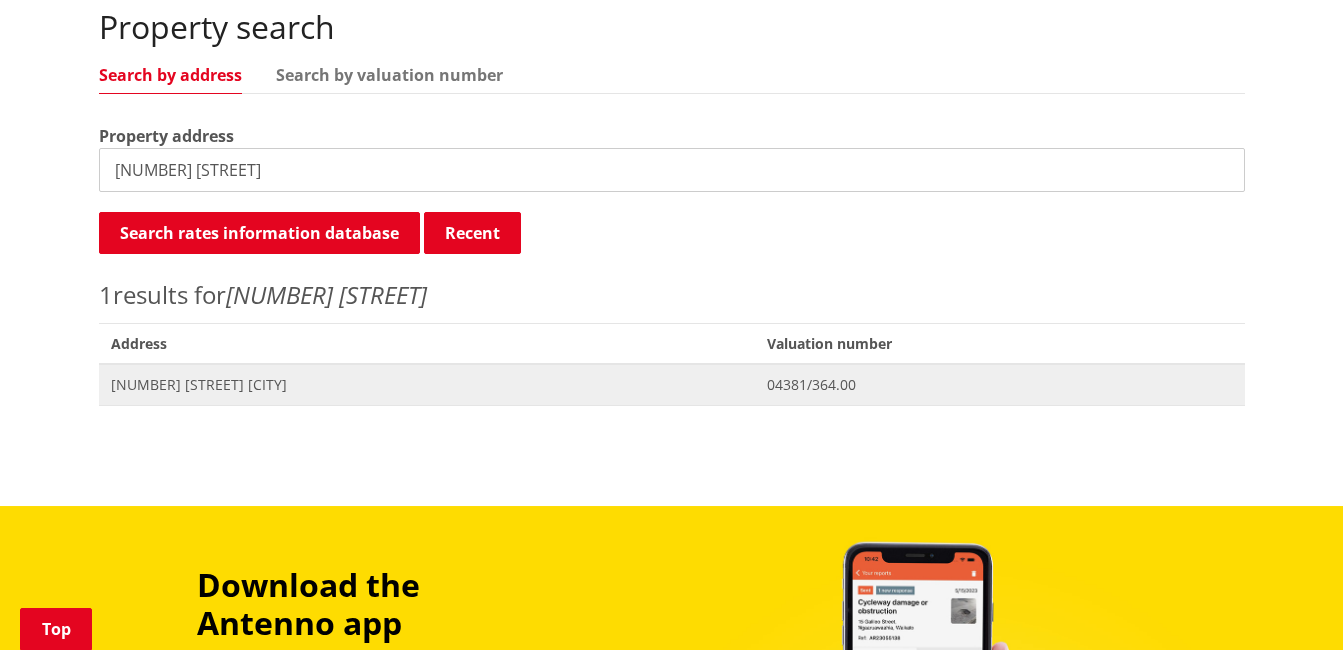 click on "14 Kowhai Place TE KAUWHATA" at bounding box center (427, 385) 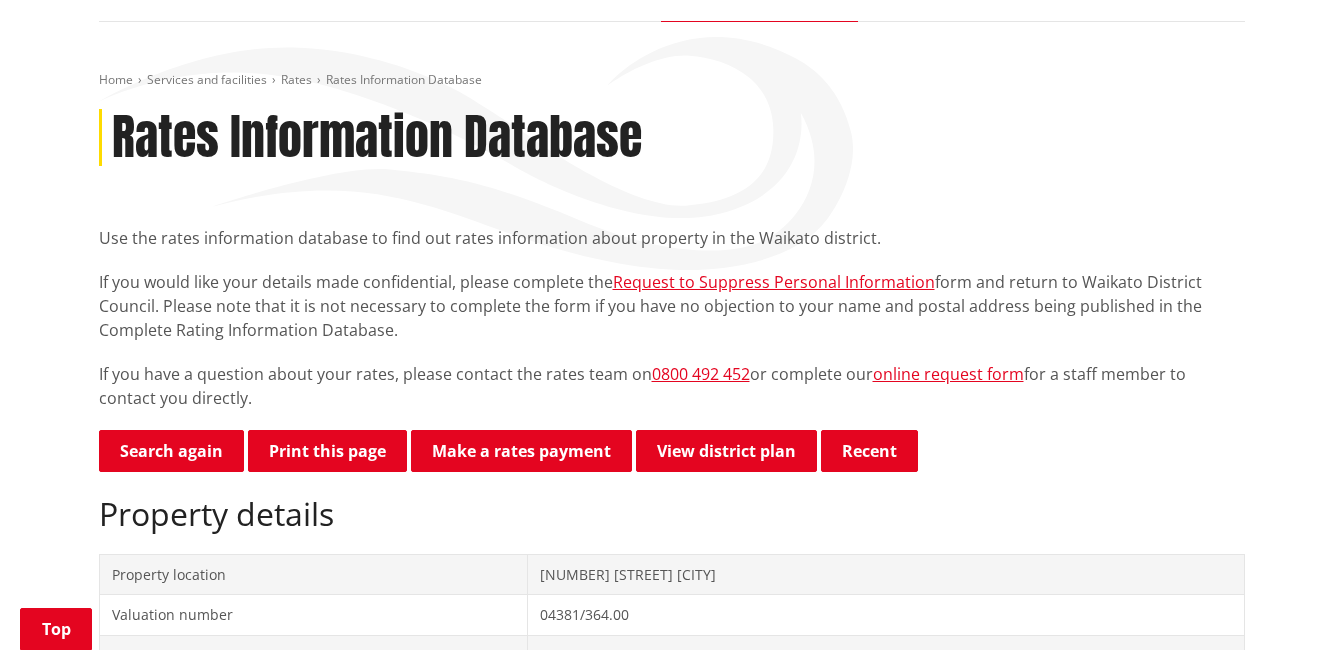 scroll, scrollTop: 0, scrollLeft: 0, axis: both 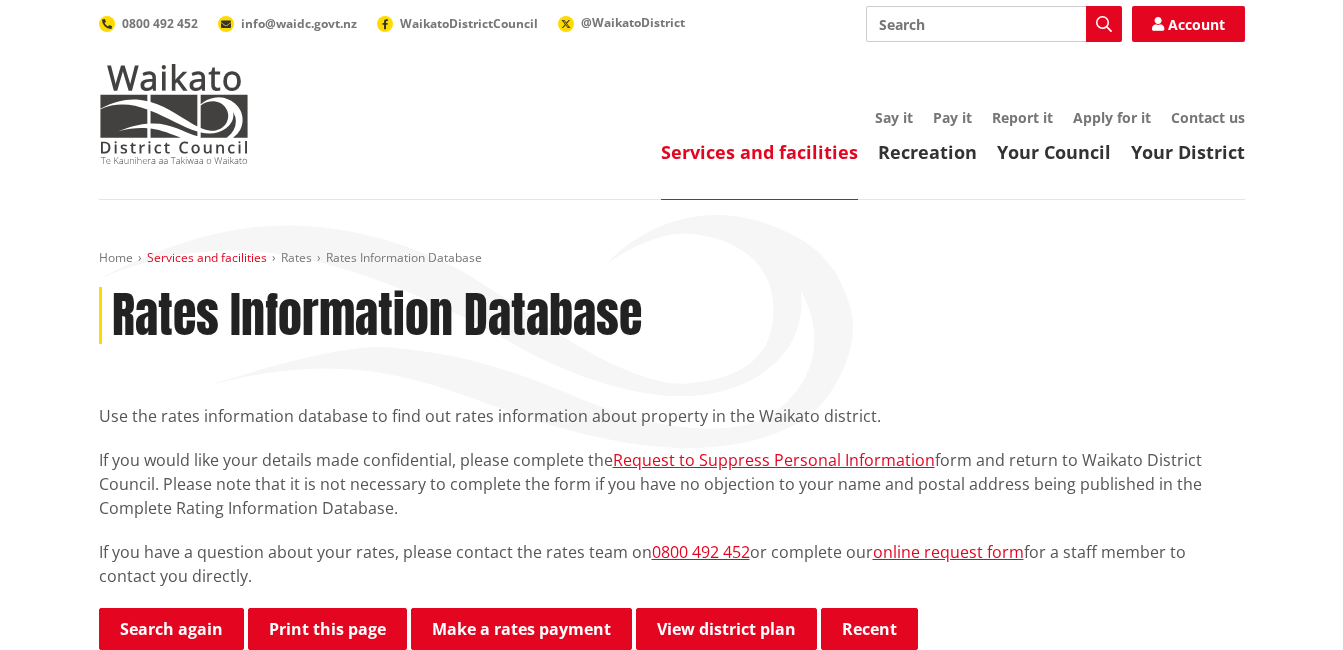click on "Services and facilities" at bounding box center (207, 257) 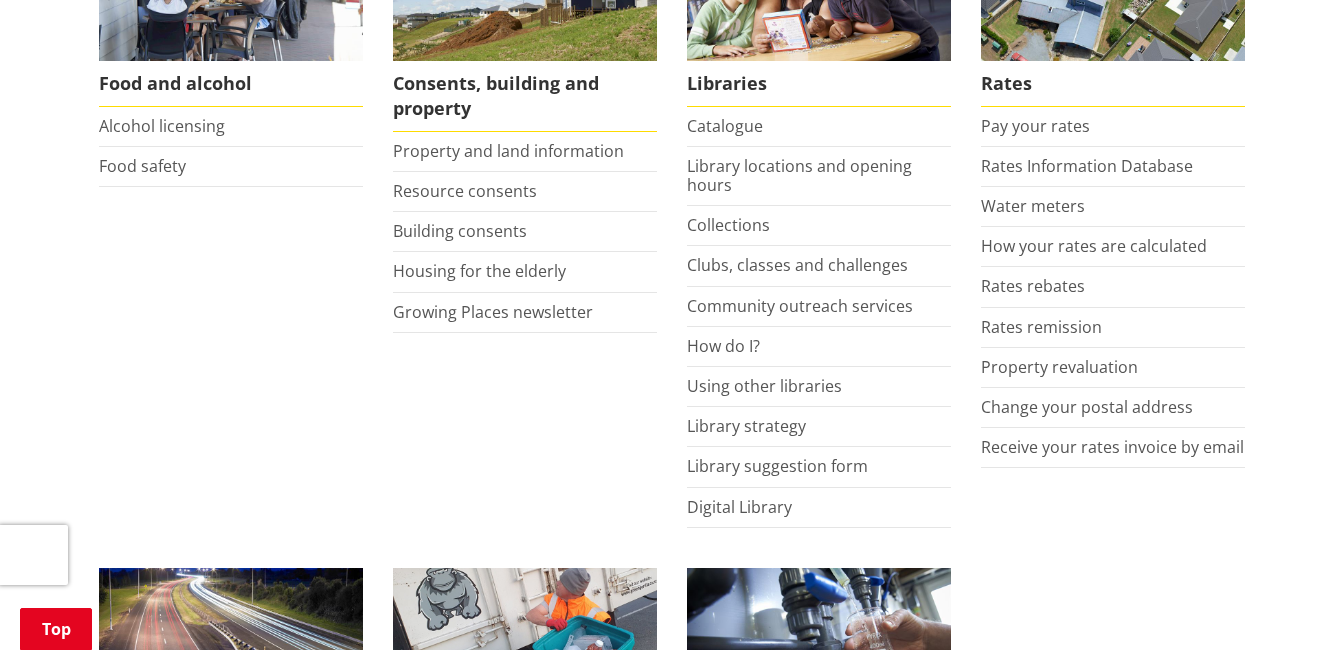 scroll, scrollTop: 900, scrollLeft: 0, axis: vertical 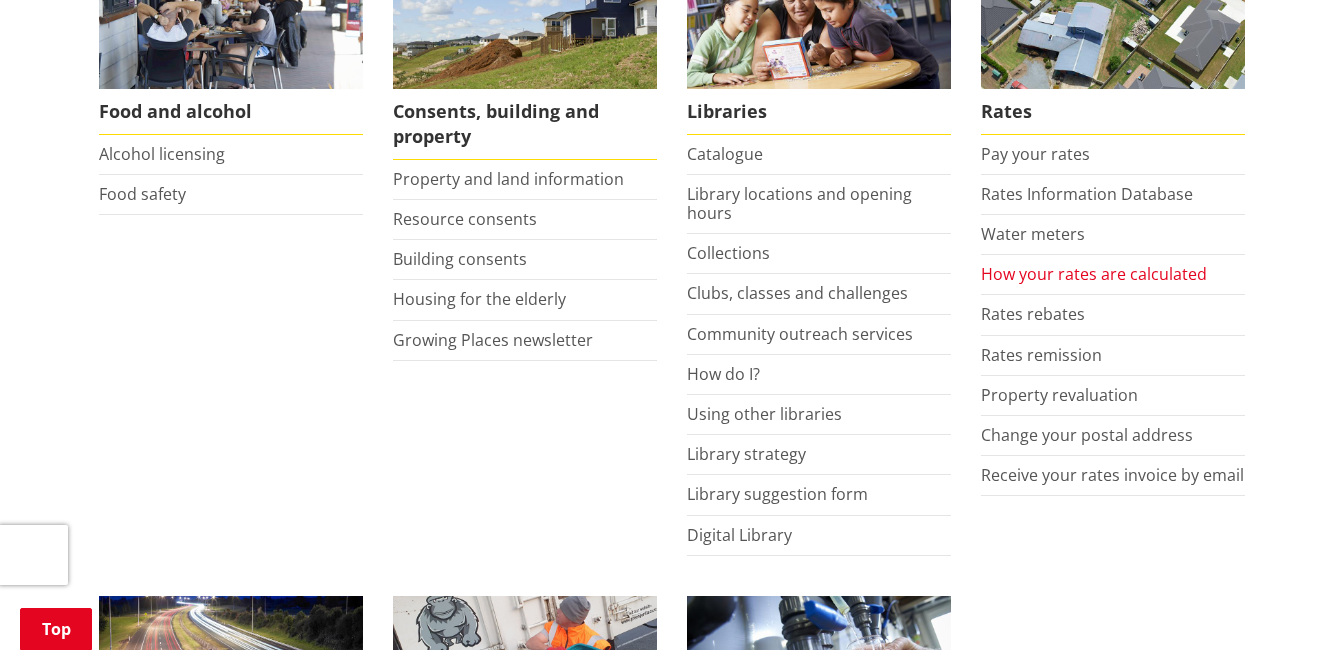 click on "How your rates are calculated" at bounding box center (1094, 274) 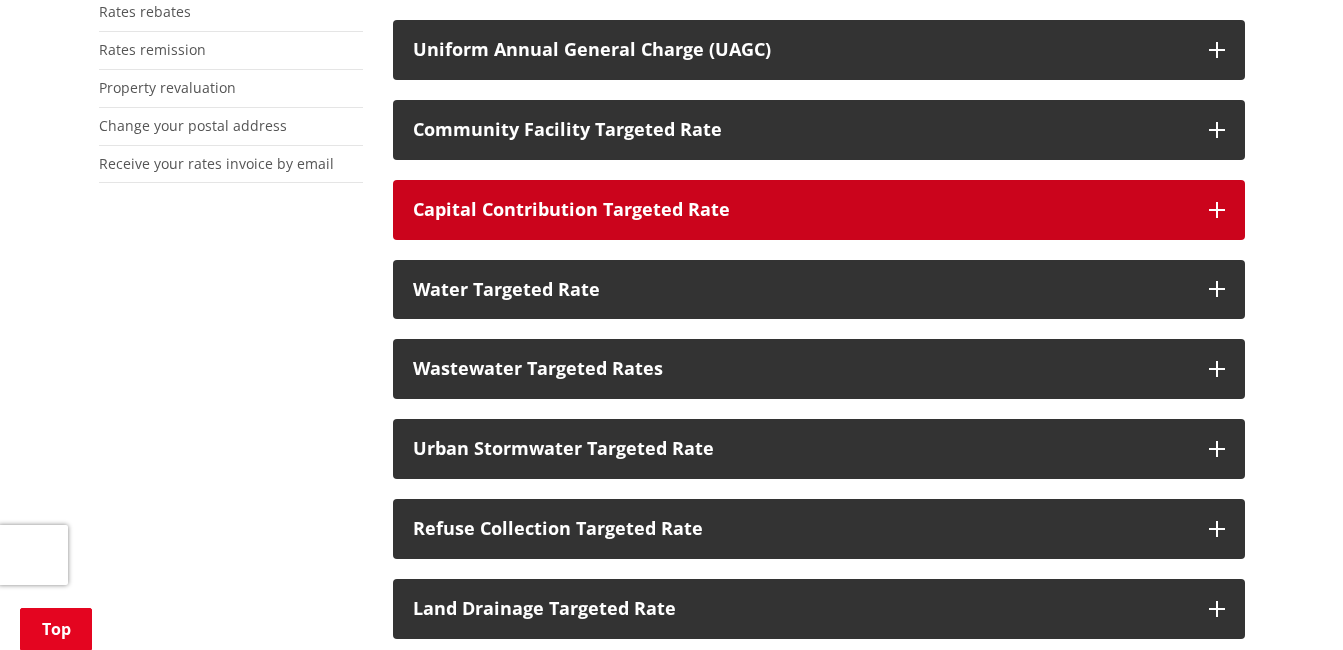 scroll, scrollTop: 300, scrollLeft: 0, axis: vertical 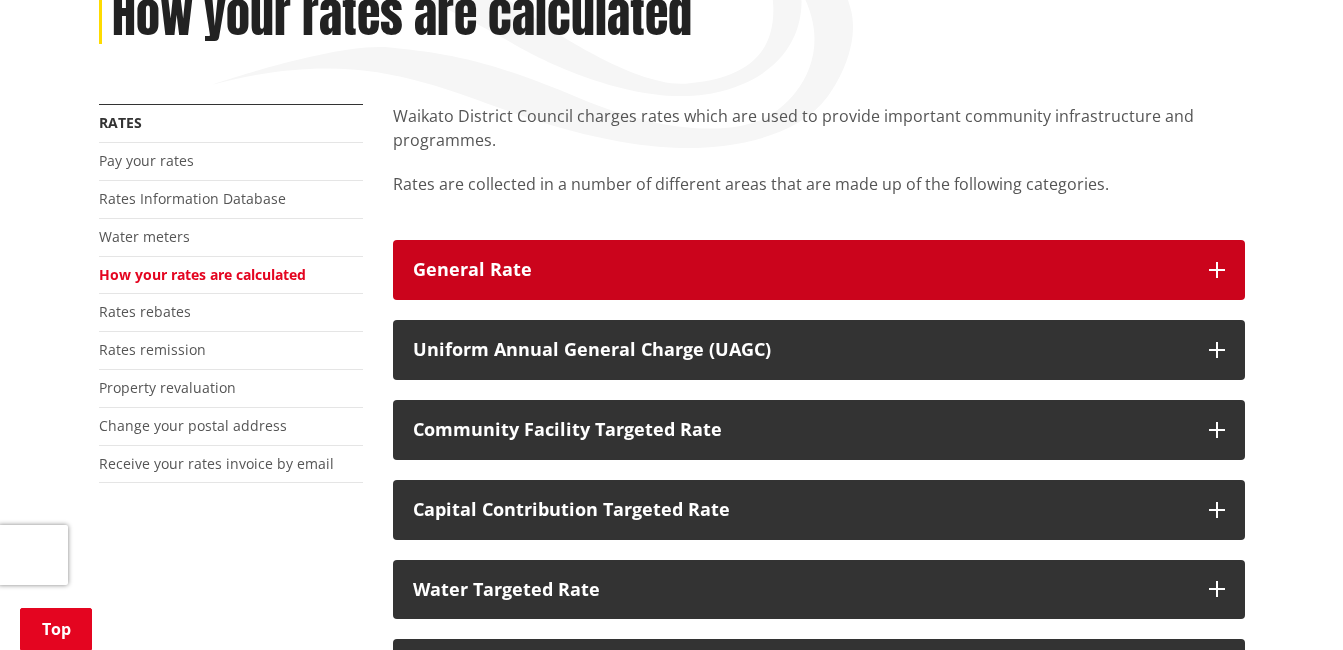 click at bounding box center (1217, 270) 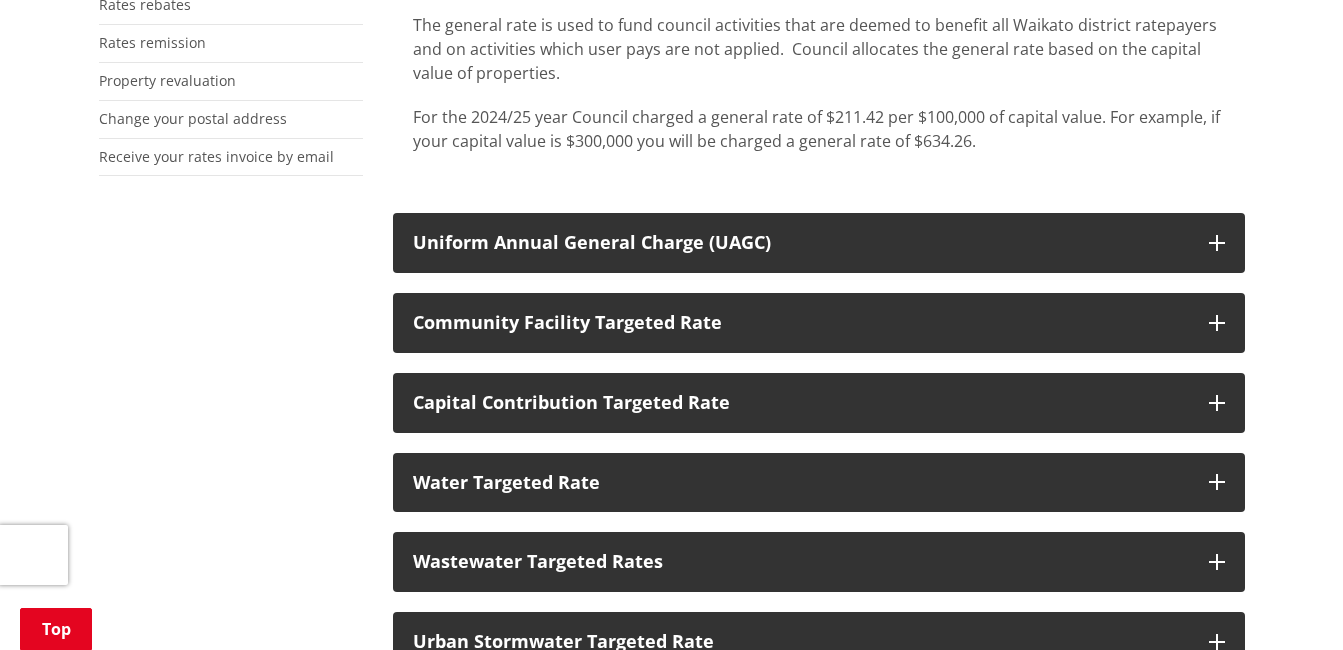 scroll, scrollTop: 612, scrollLeft: 0, axis: vertical 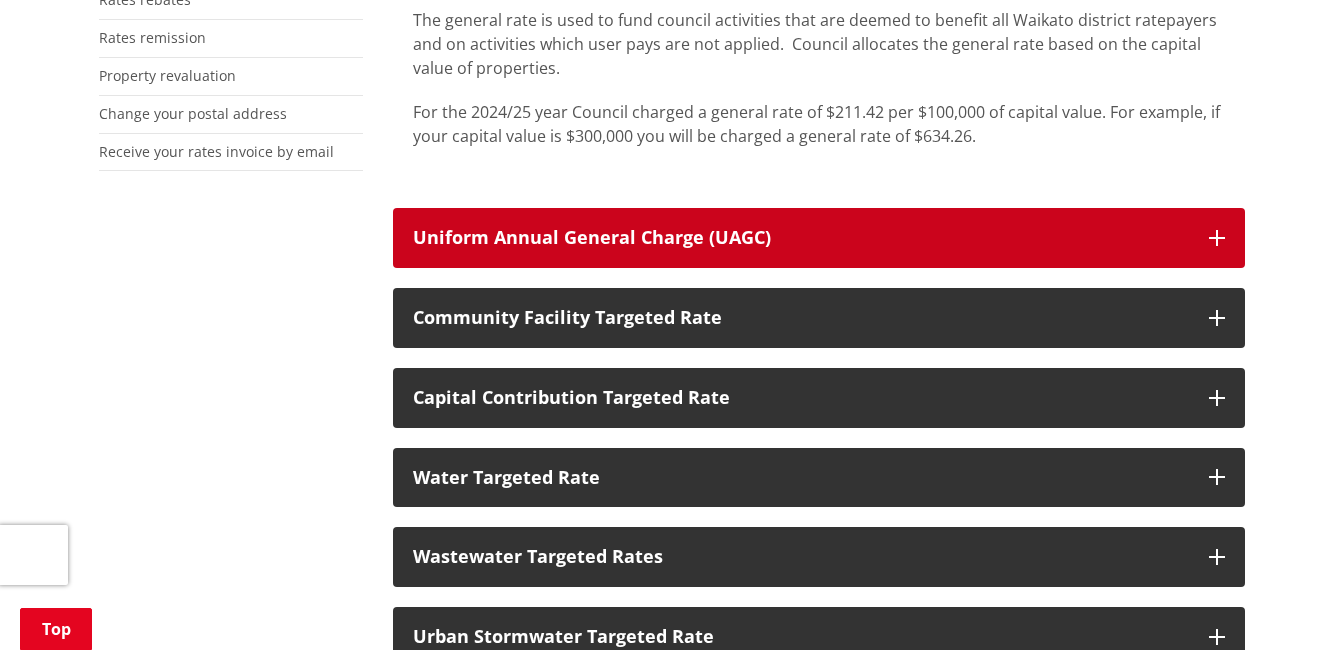 click at bounding box center [1217, 238] 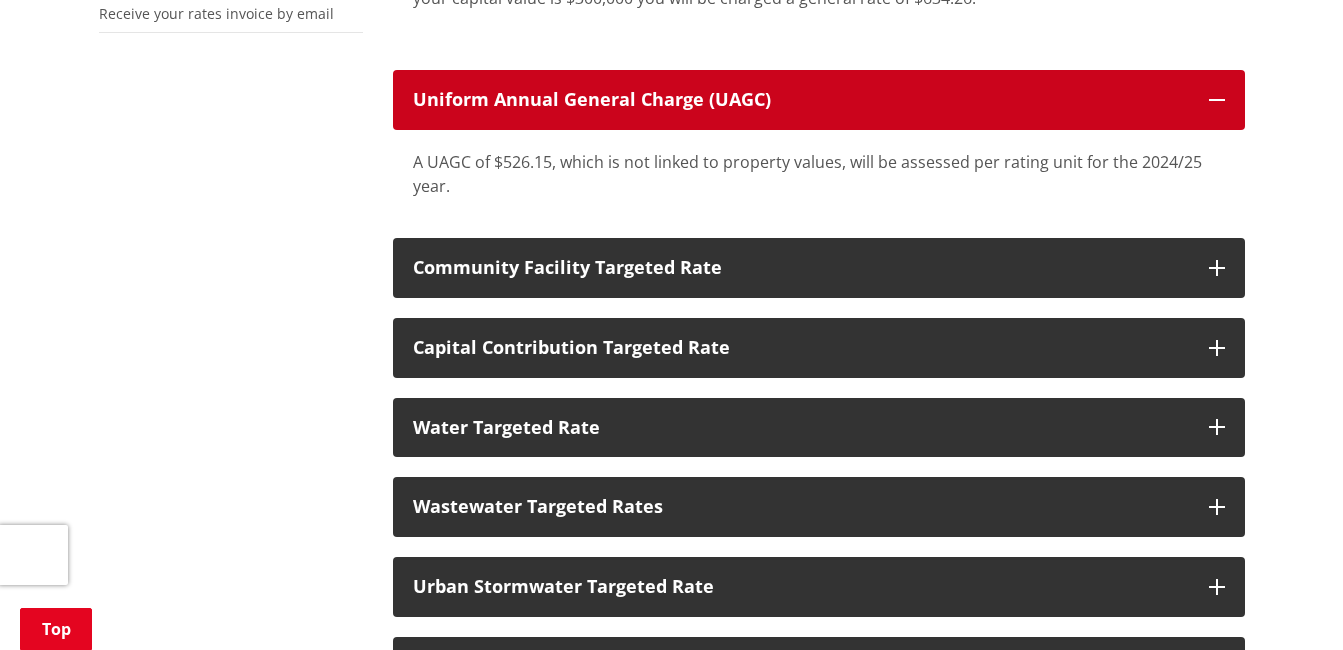 scroll, scrollTop: 811, scrollLeft: 0, axis: vertical 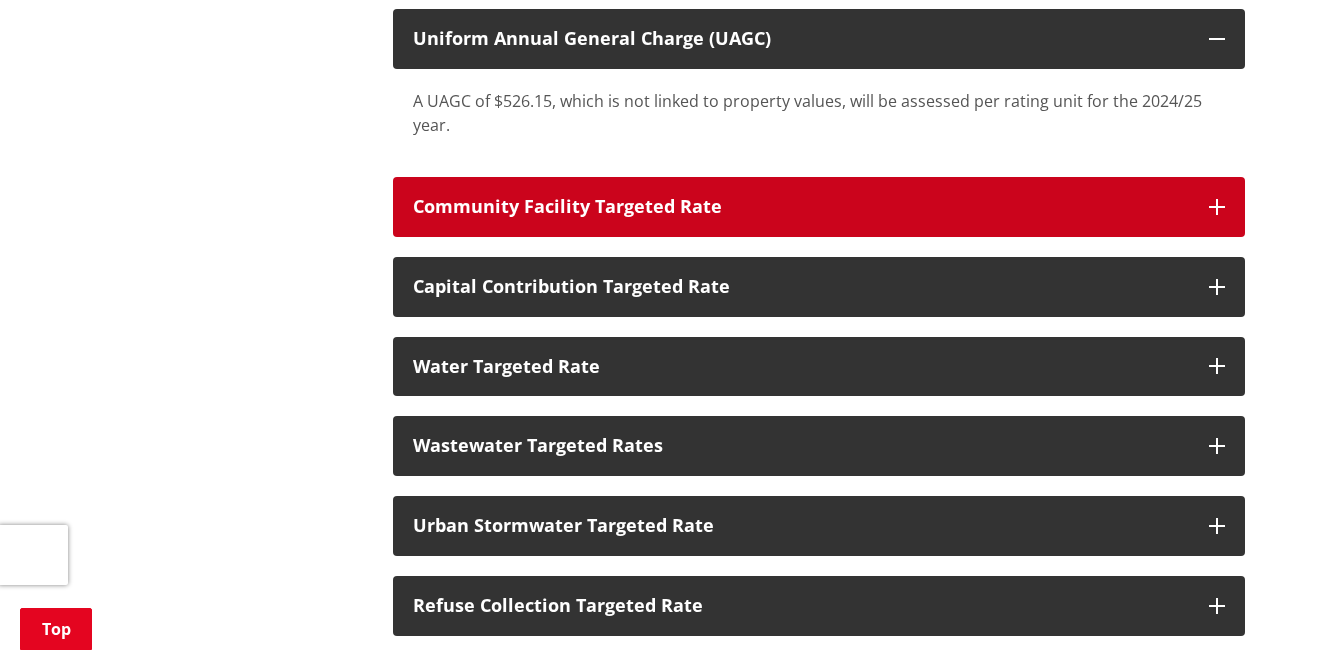 click at bounding box center [1217, 207] 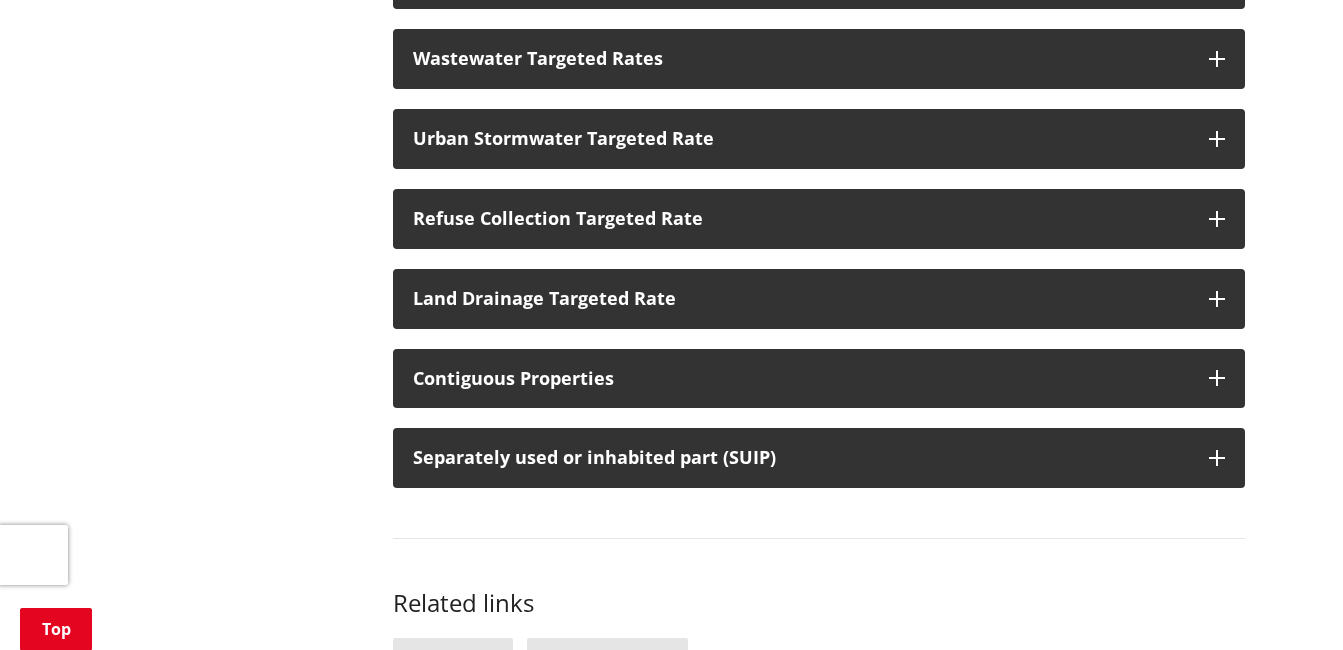scroll, scrollTop: 1360, scrollLeft: 0, axis: vertical 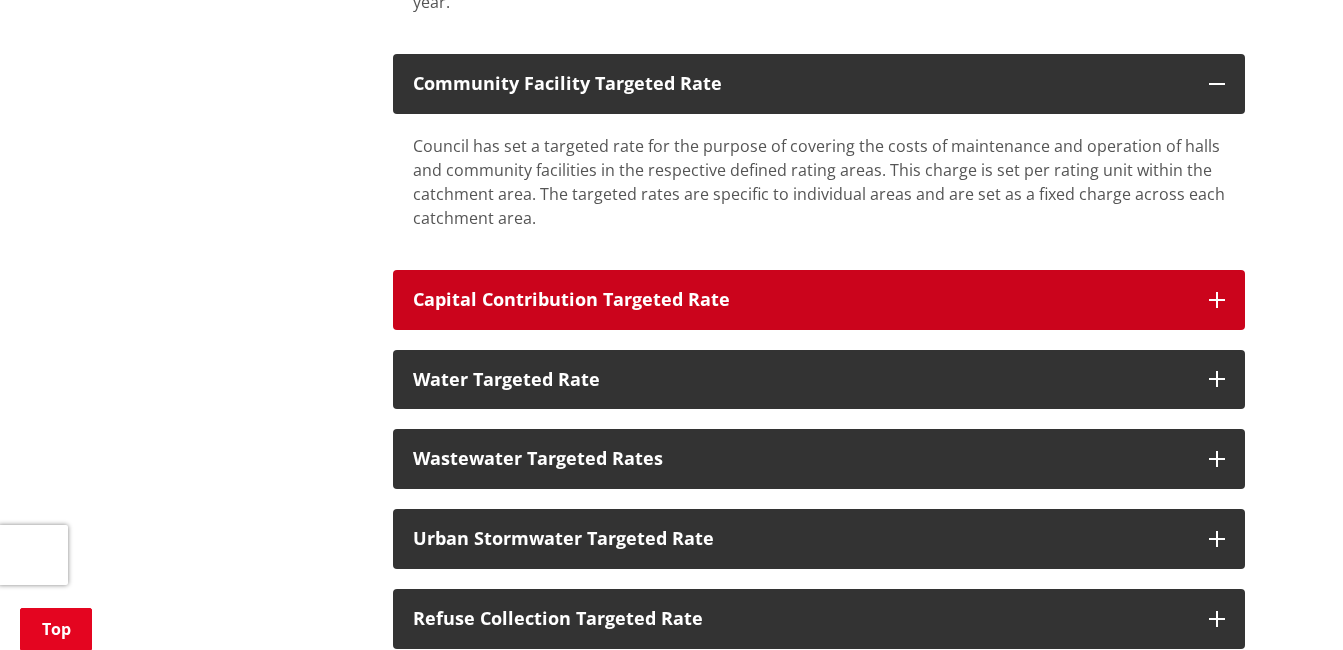 click at bounding box center (1217, 300) 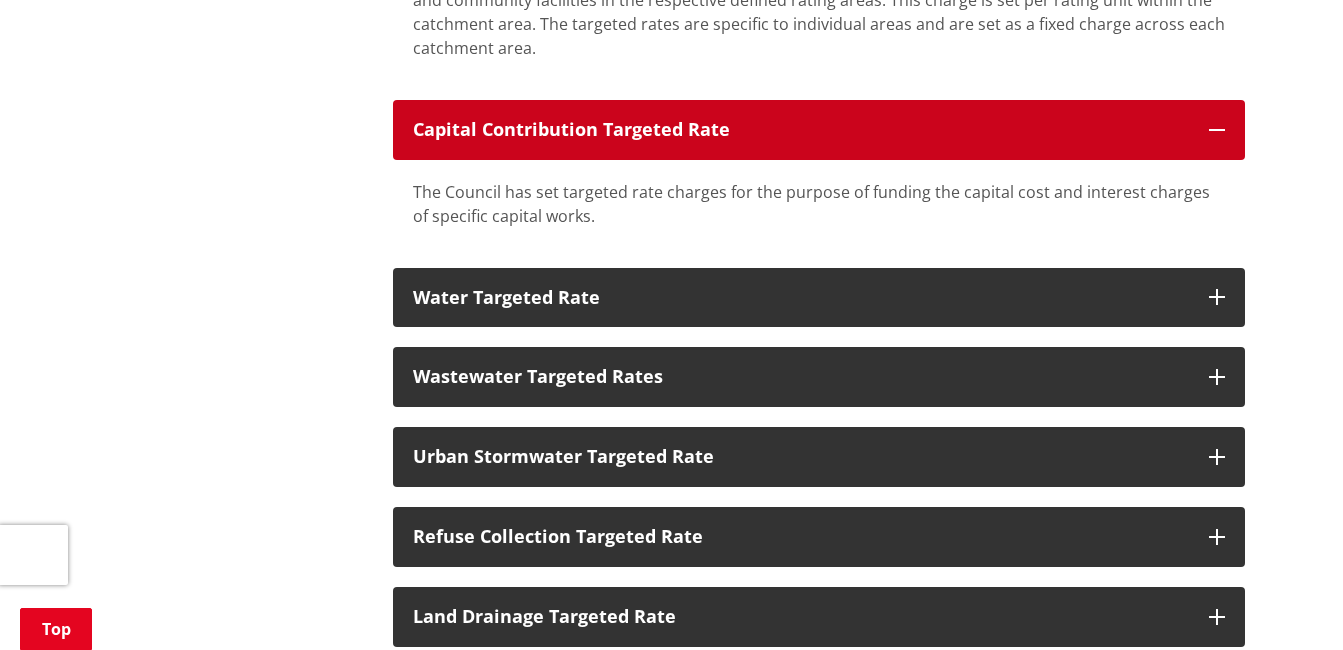 scroll, scrollTop: 1120, scrollLeft: 0, axis: vertical 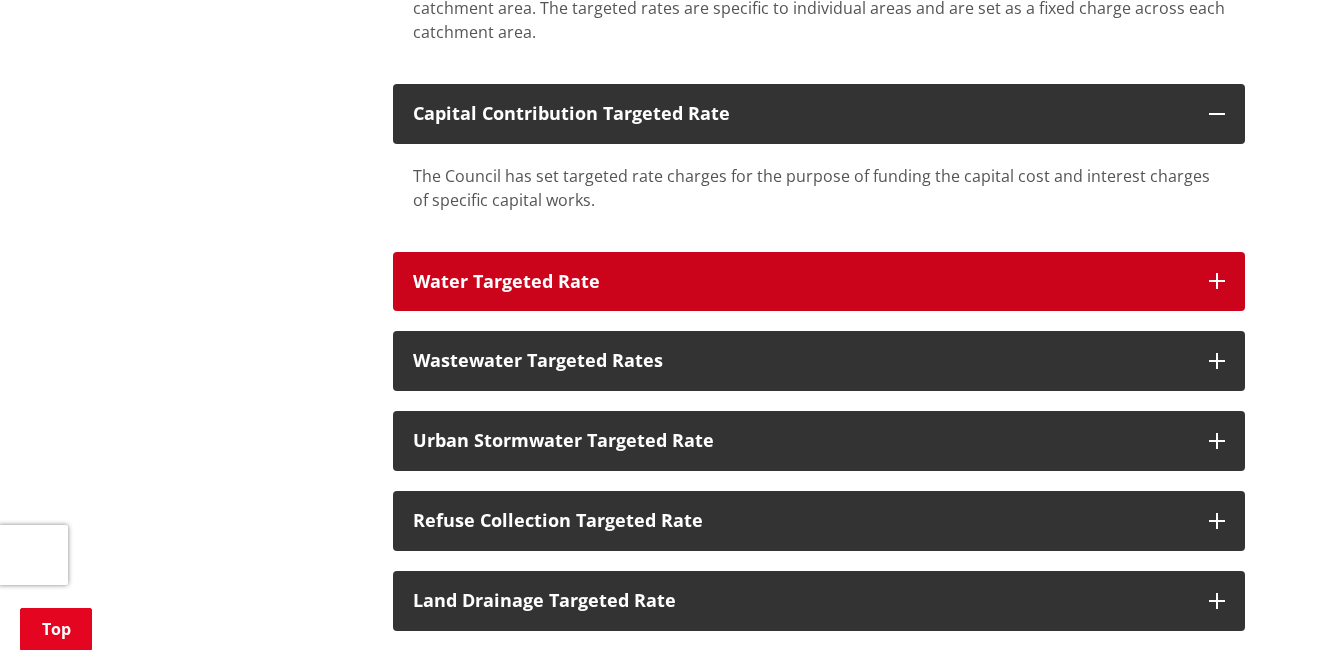click at bounding box center [1217, 281] 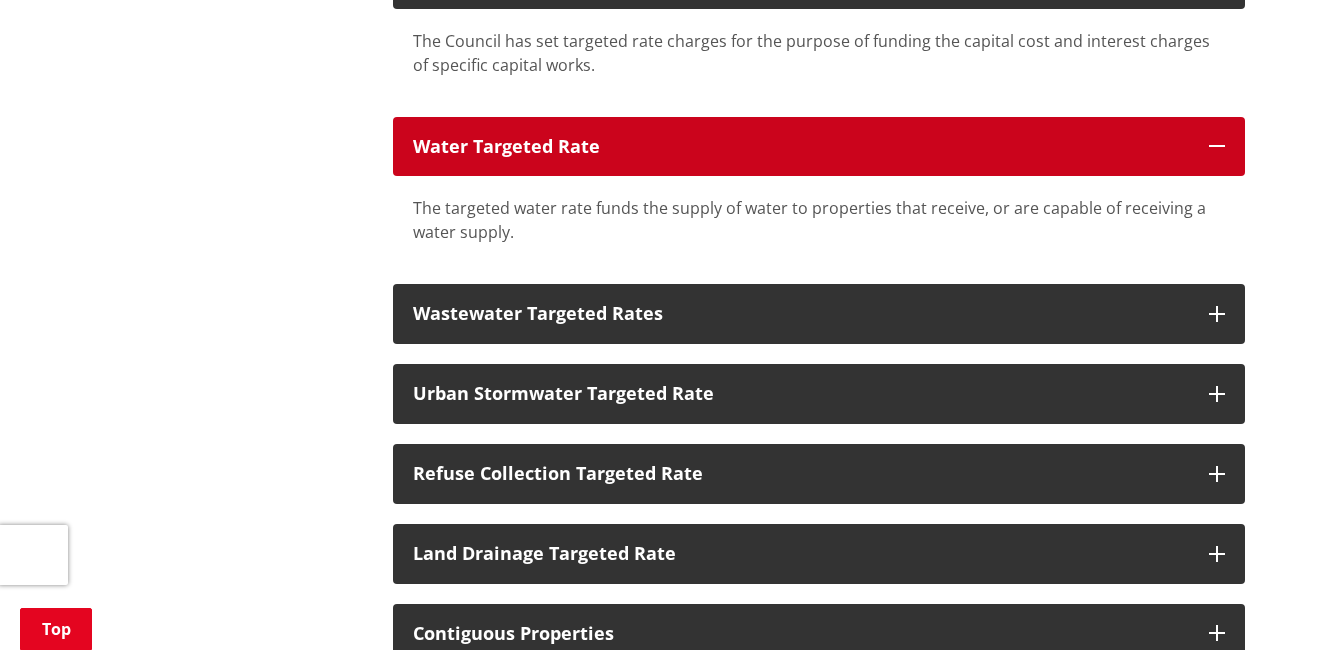 scroll, scrollTop: 1311, scrollLeft: 0, axis: vertical 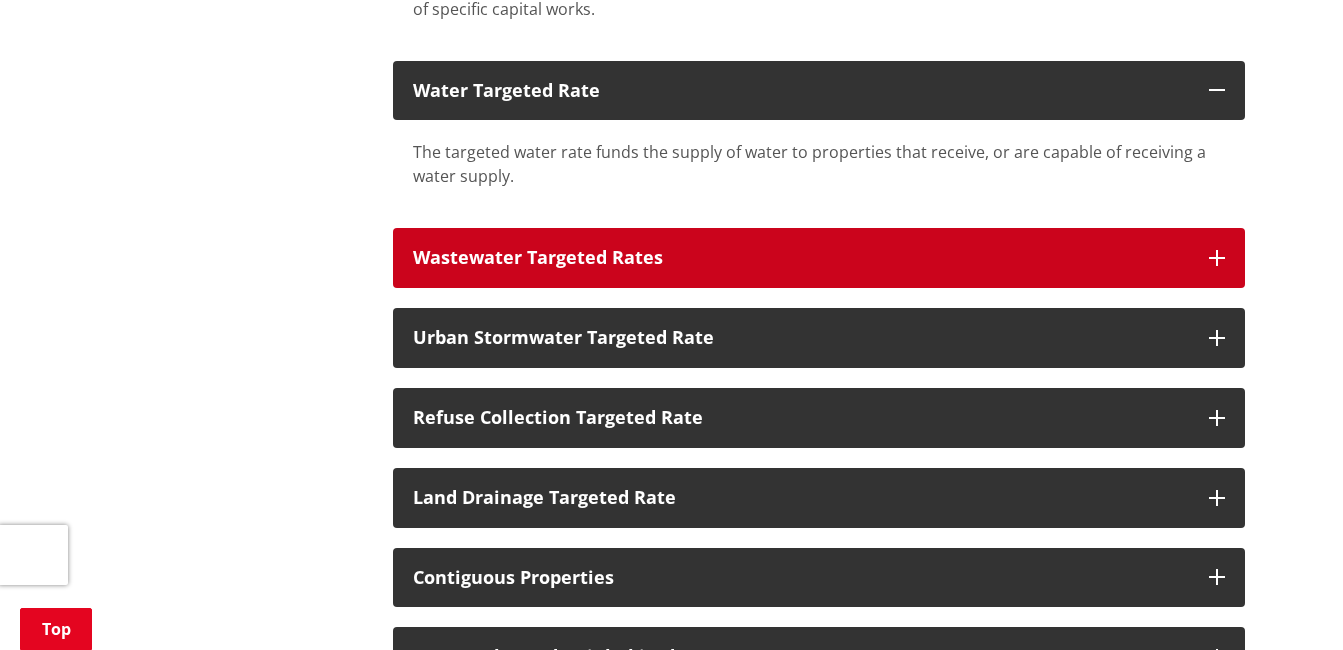 click at bounding box center [1217, 258] 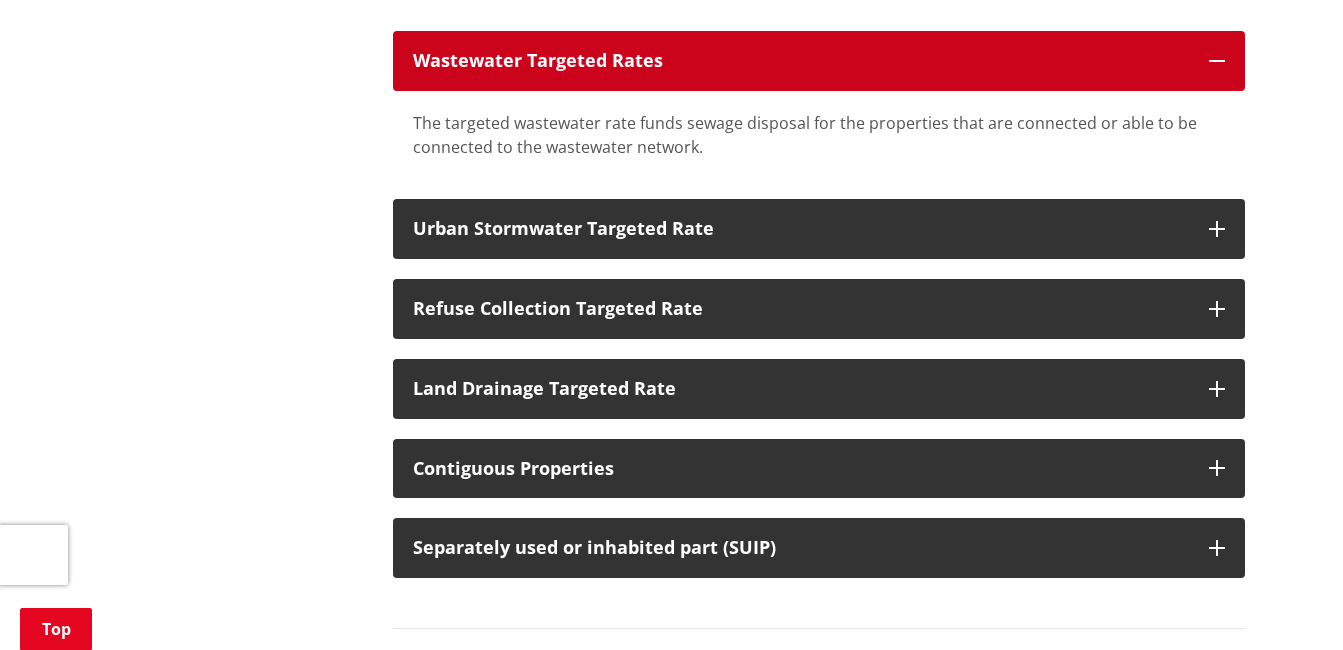 scroll, scrollTop: 1519, scrollLeft: 0, axis: vertical 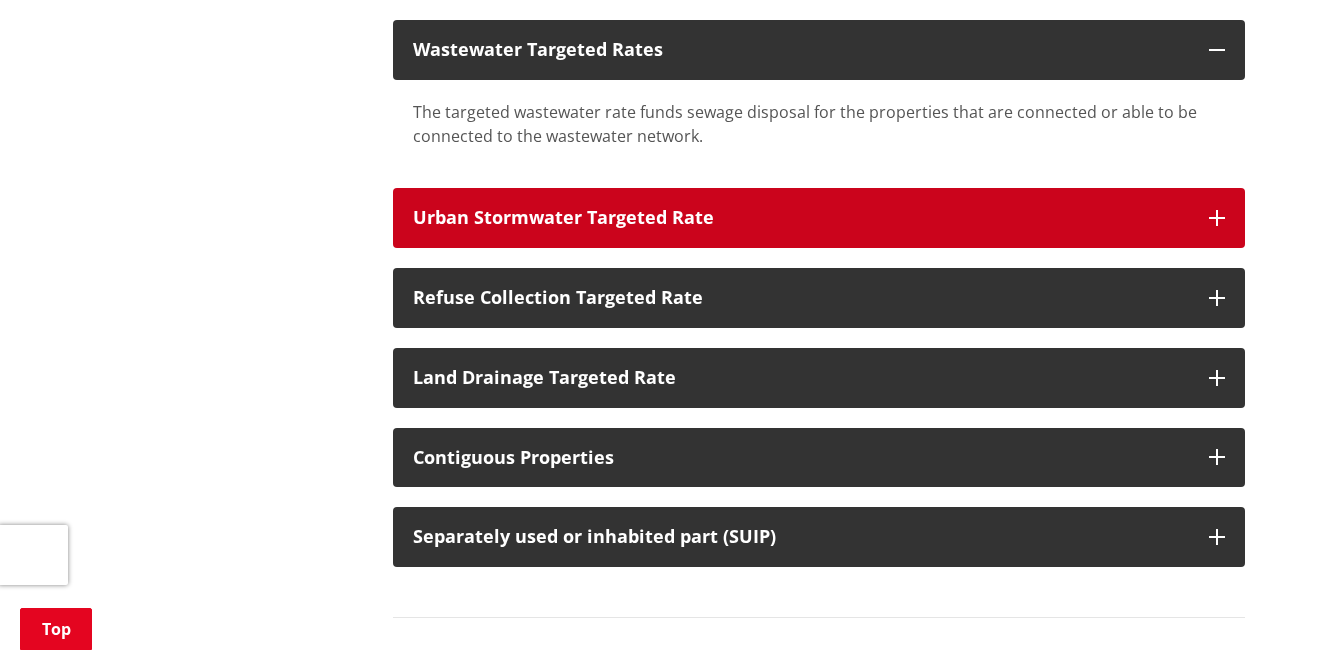 click at bounding box center (1217, 218) 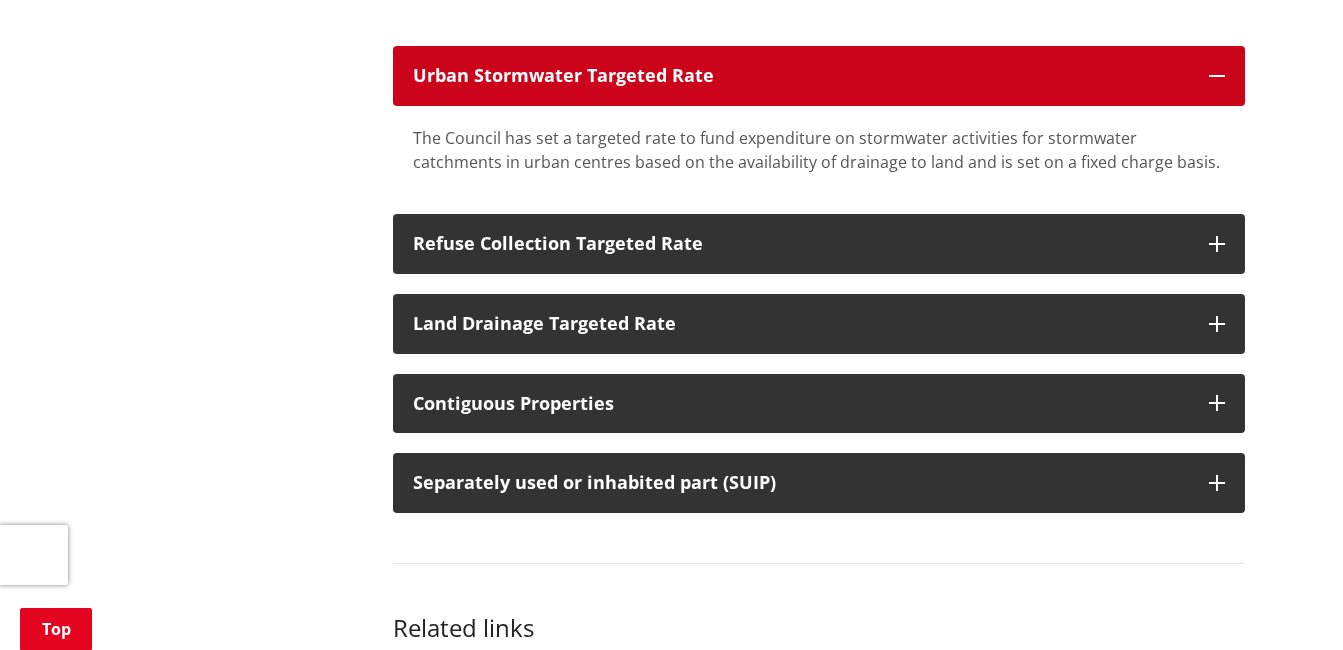 scroll, scrollTop: 1702, scrollLeft: 0, axis: vertical 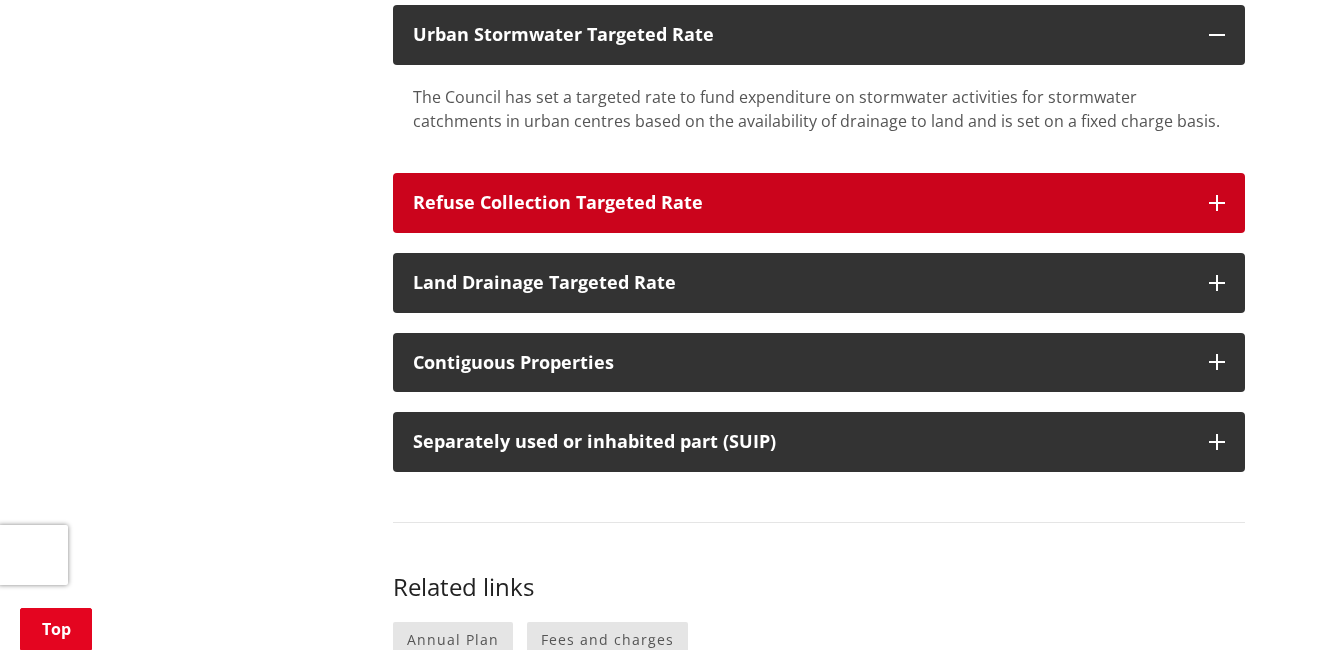 click at bounding box center [1217, 203] 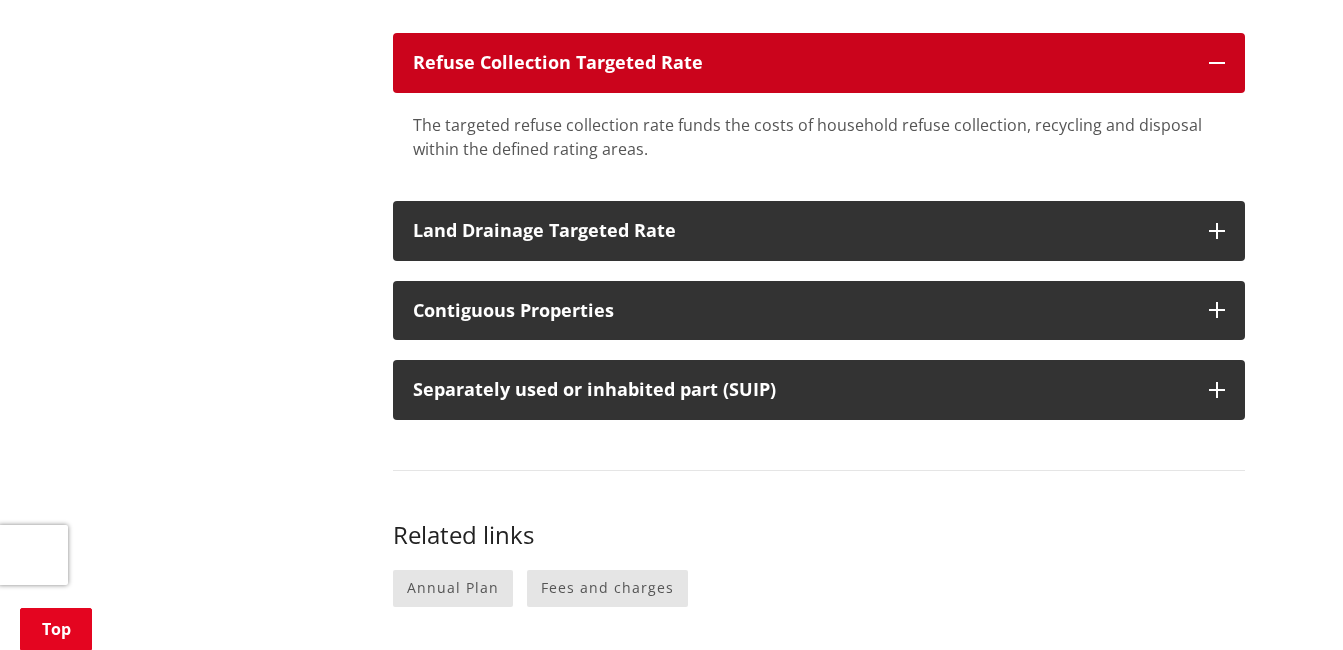 scroll, scrollTop: 1848, scrollLeft: 0, axis: vertical 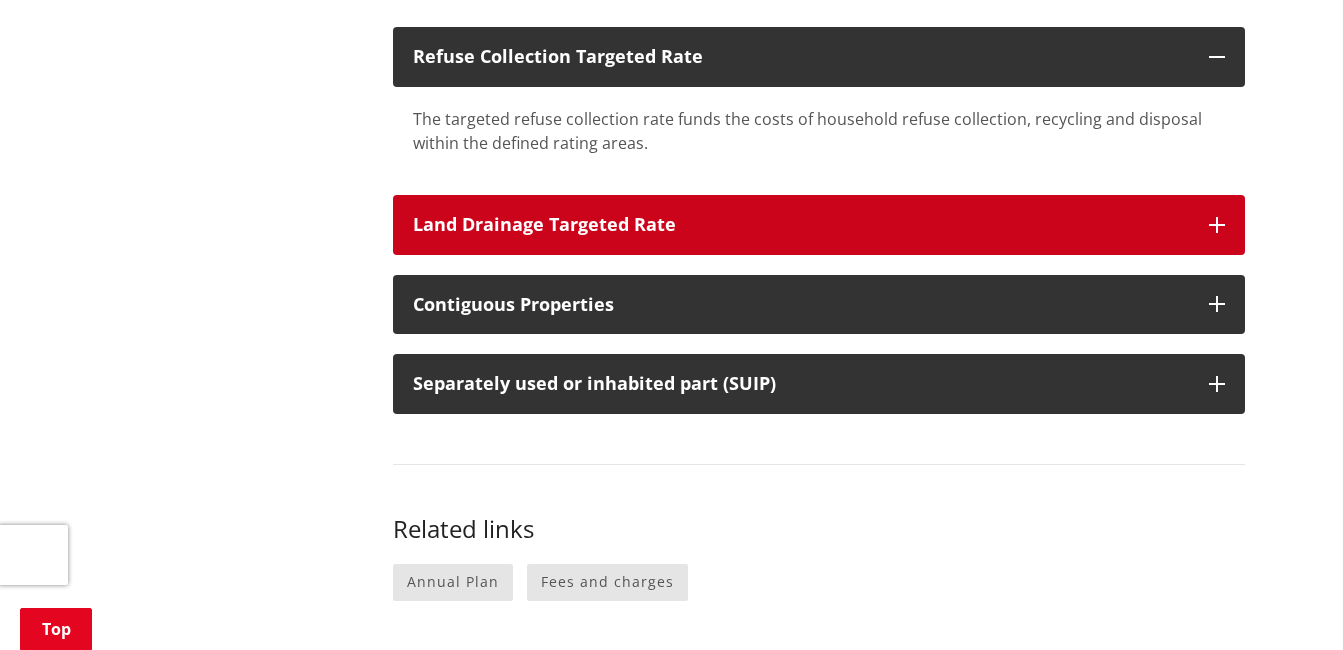 click at bounding box center (1217, 225) 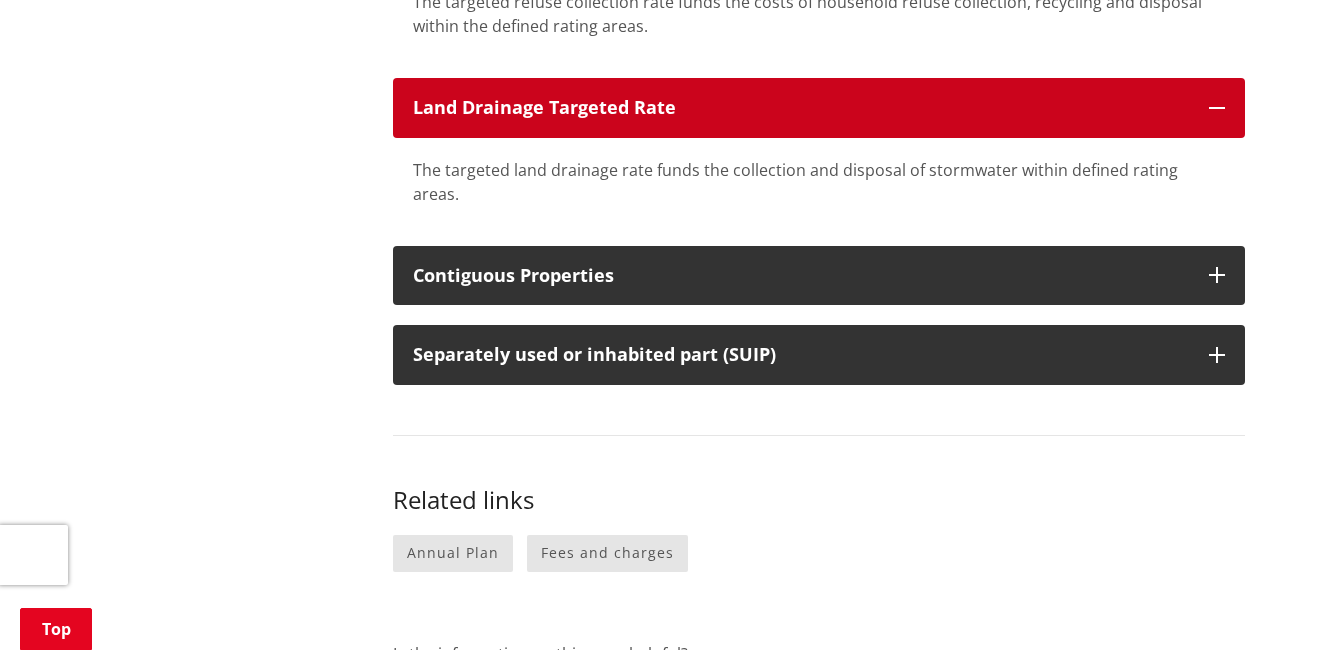 scroll, scrollTop: 1983, scrollLeft: 0, axis: vertical 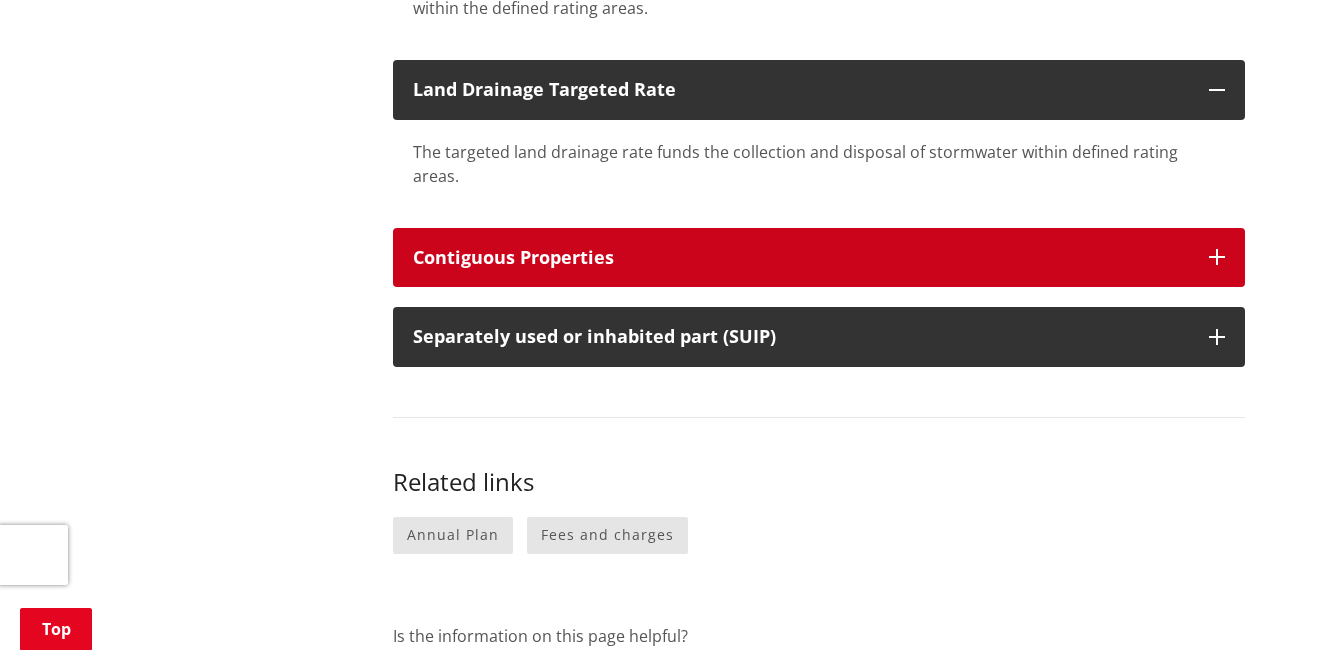 click at bounding box center (1217, 257) 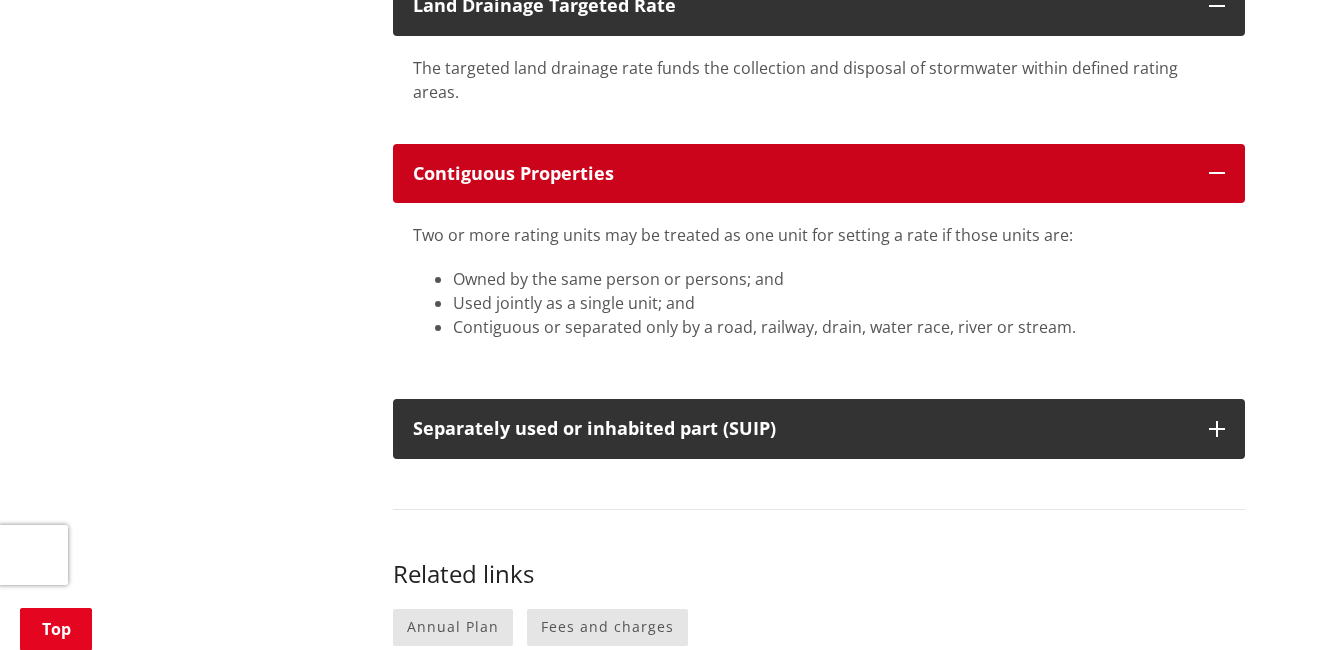 scroll, scrollTop: 2087, scrollLeft: 0, axis: vertical 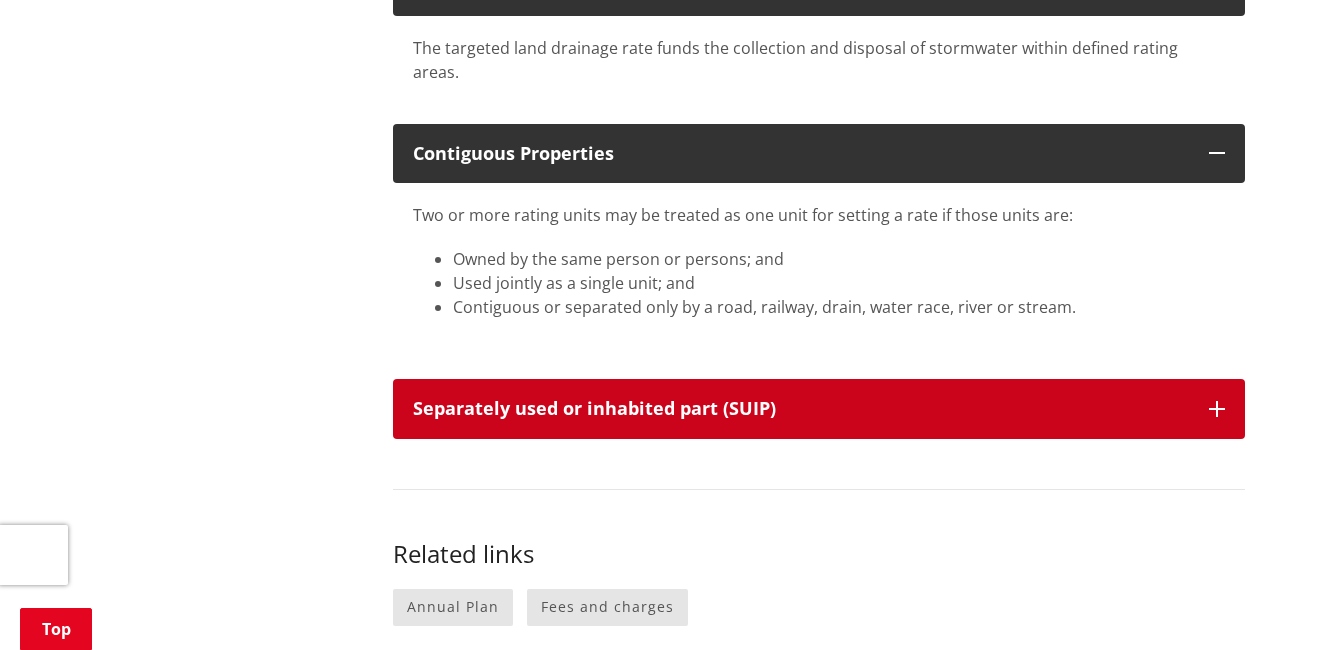 click at bounding box center (1217, 409) 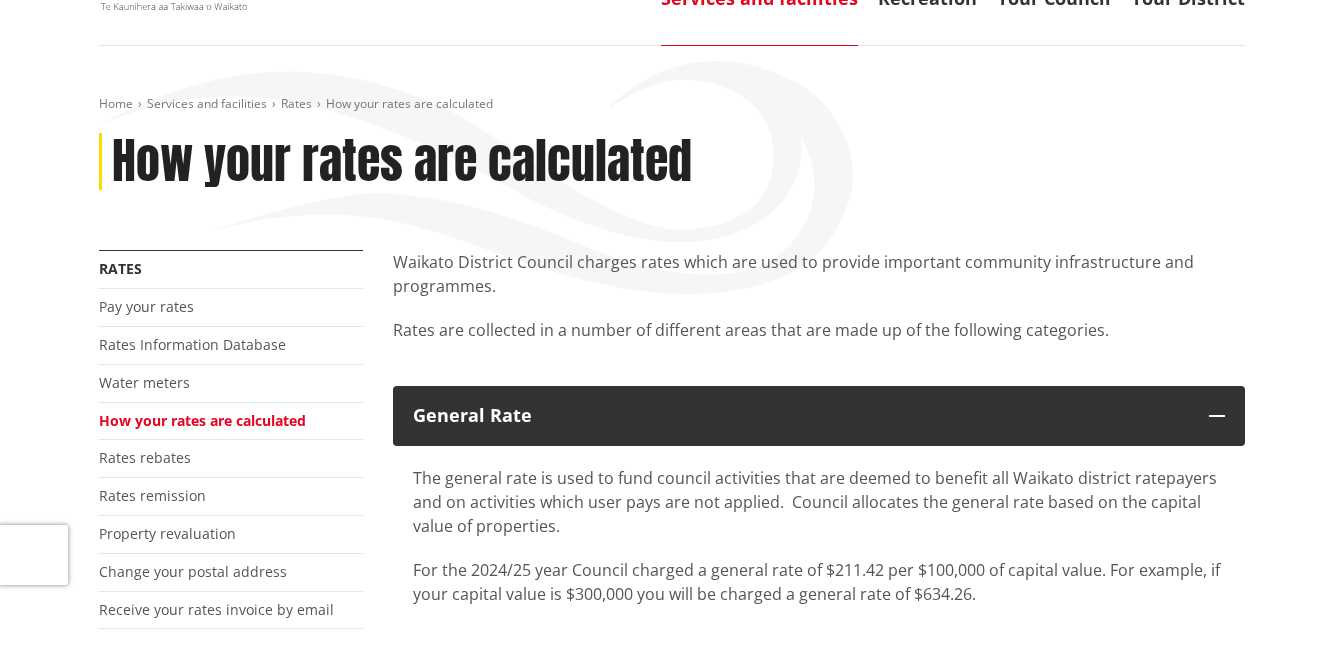 scroll, scrollTop: 0, scrollLeft: 0, axis: both 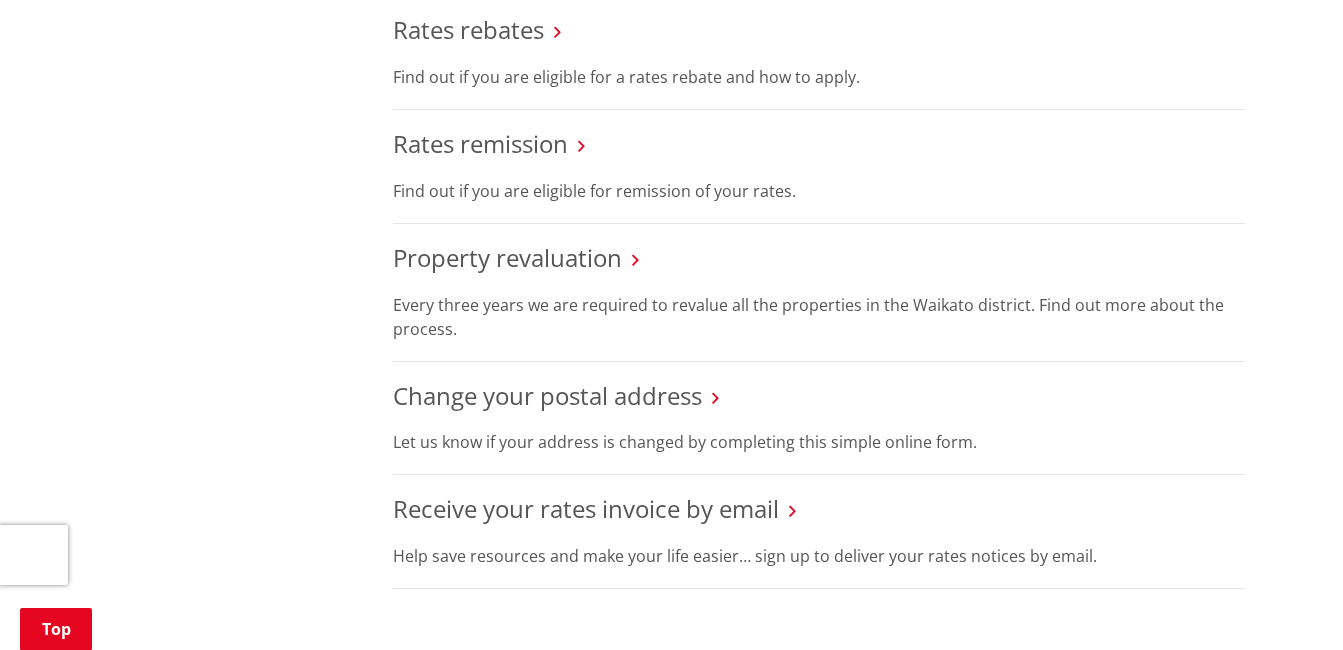 drag, startPoint x: 561, startPoint y: 254, endPoint x: 283, endPoint y: 296, distance: 281.15475 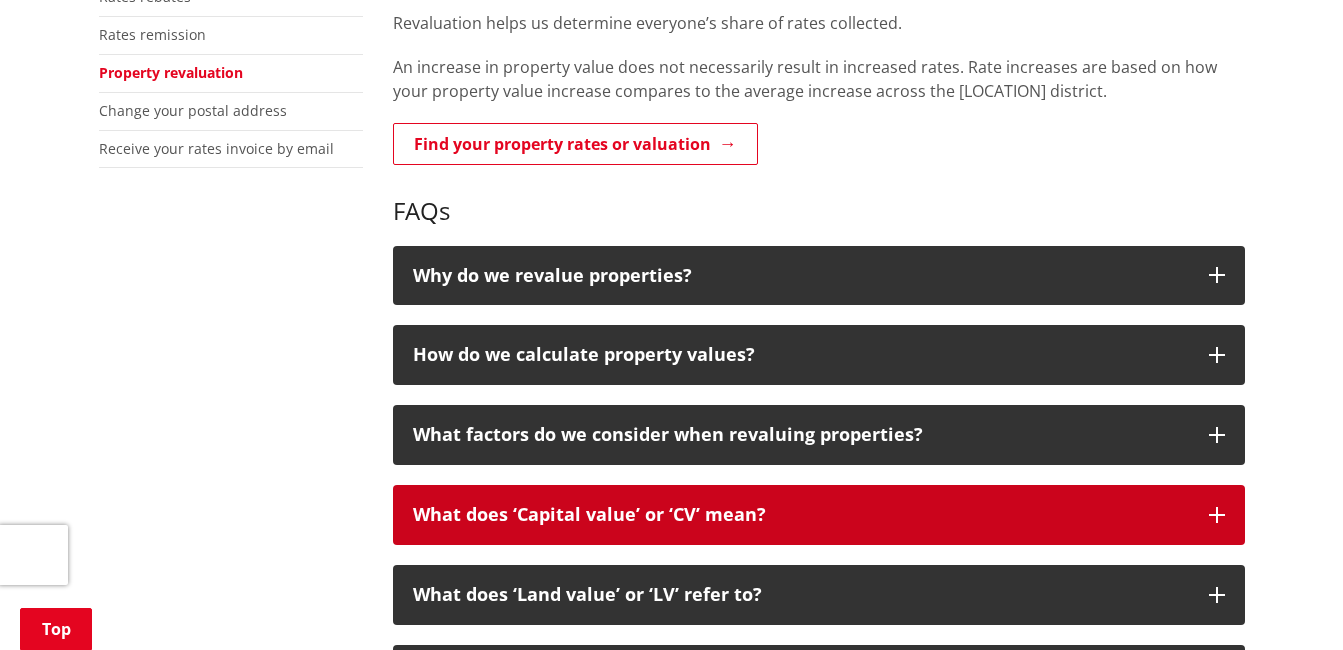 scroll, scrollTop: 600, scrollLeft: 0, axis: vertical 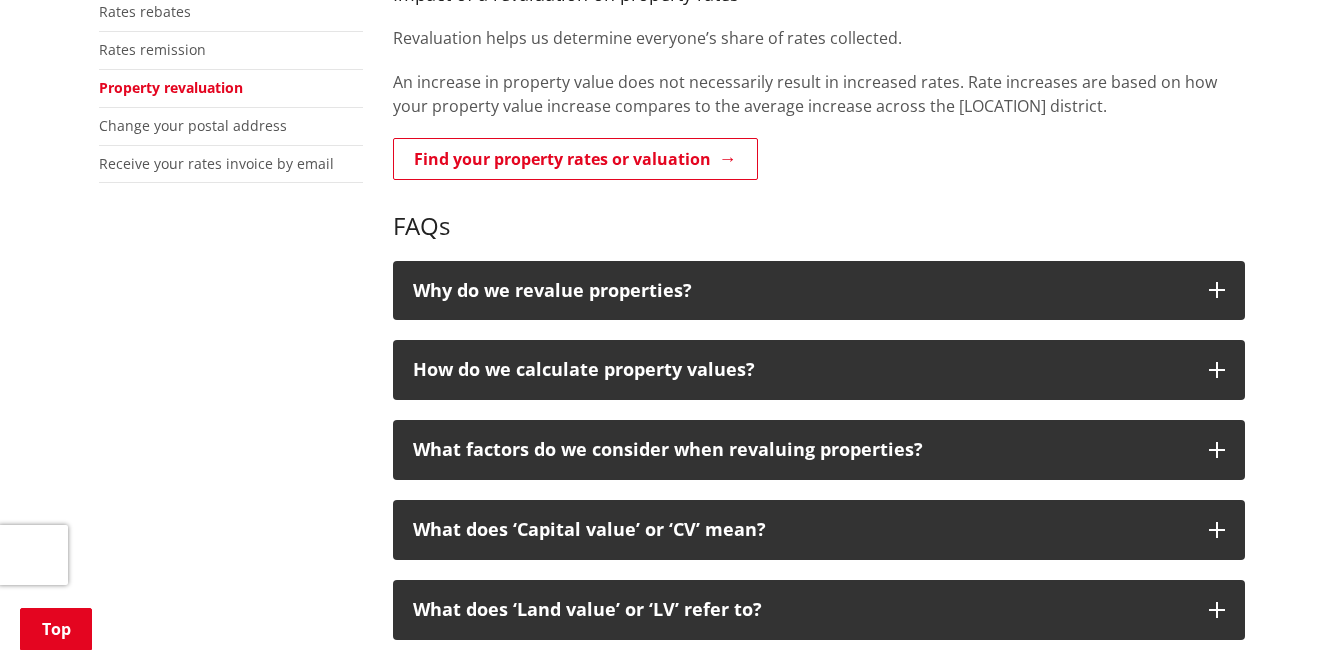 drag, startPoint x: 573, startPoint y: 162, endPoint x: 795, endPoint y: 170, distance: 222.1441 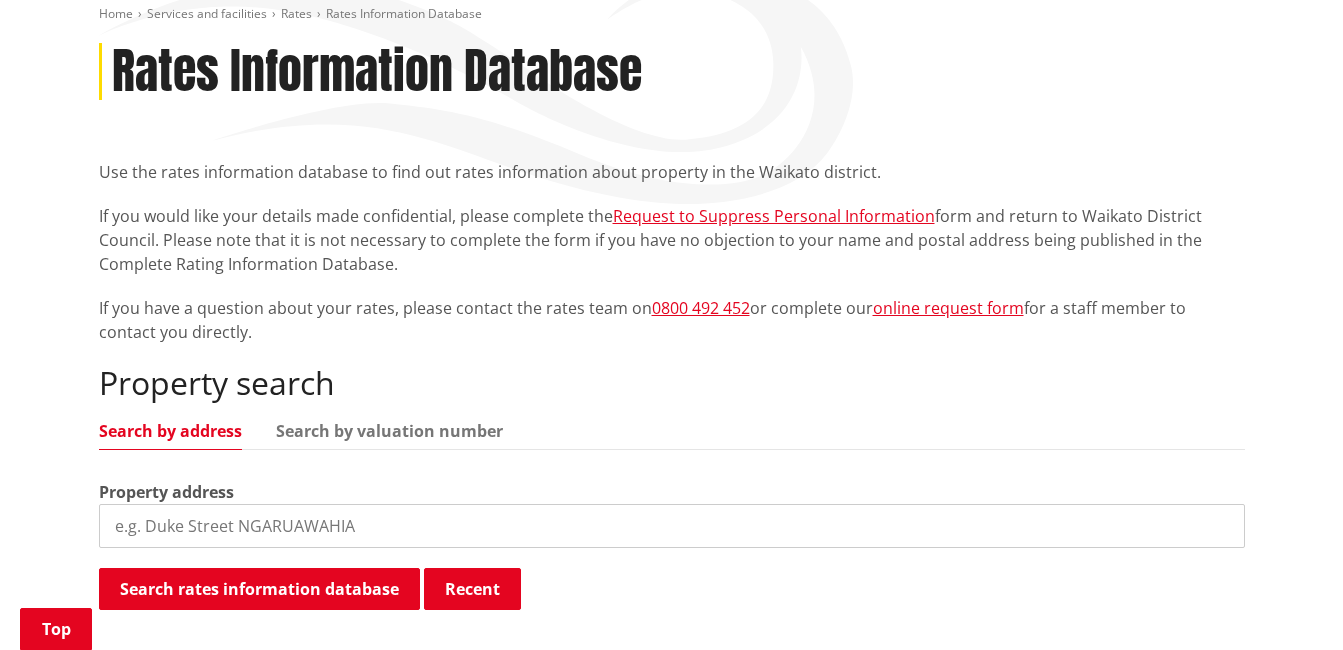 scroll, scrollTop: 300, scrollLeft: 0, axis: vertical 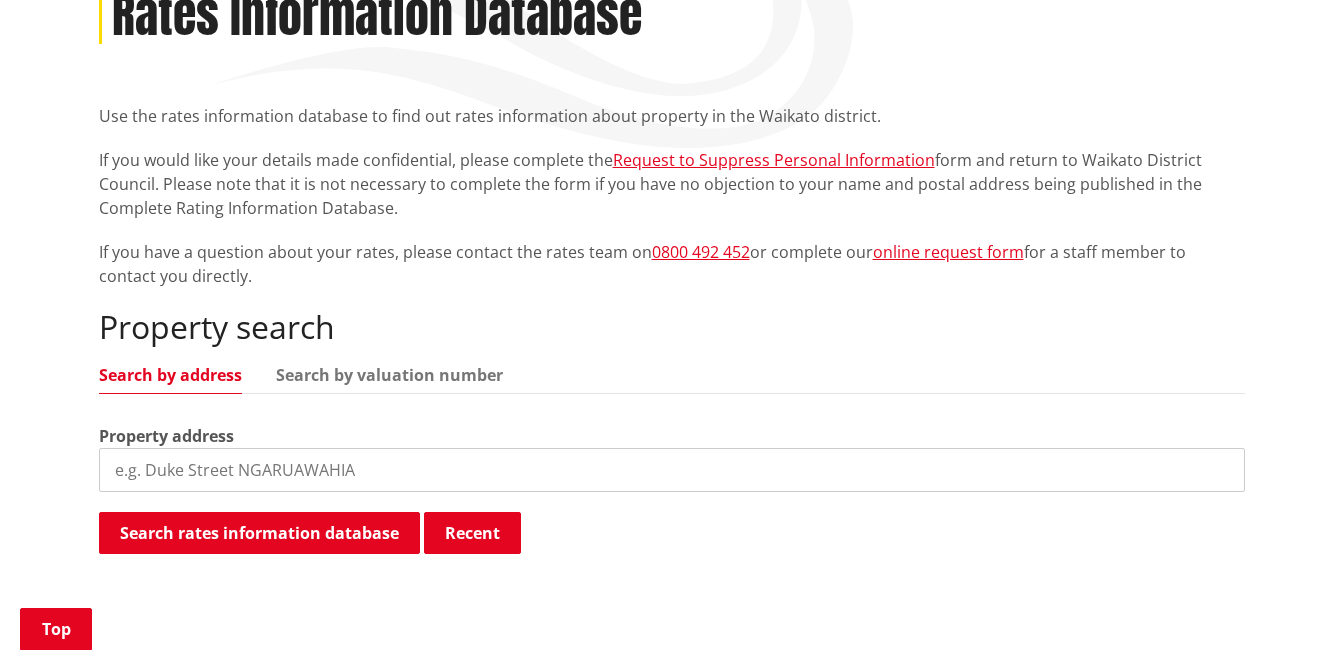 click at bounding box center (672, 470) 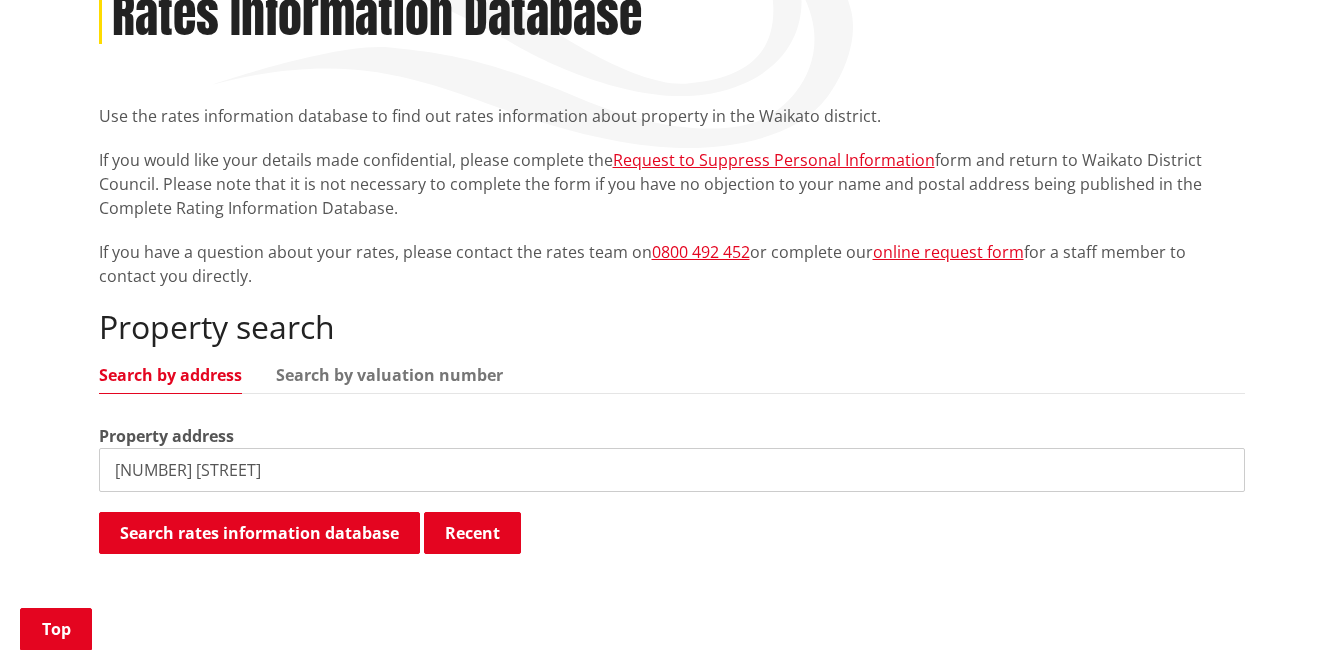 type on "[NUMBER] [STREET]" 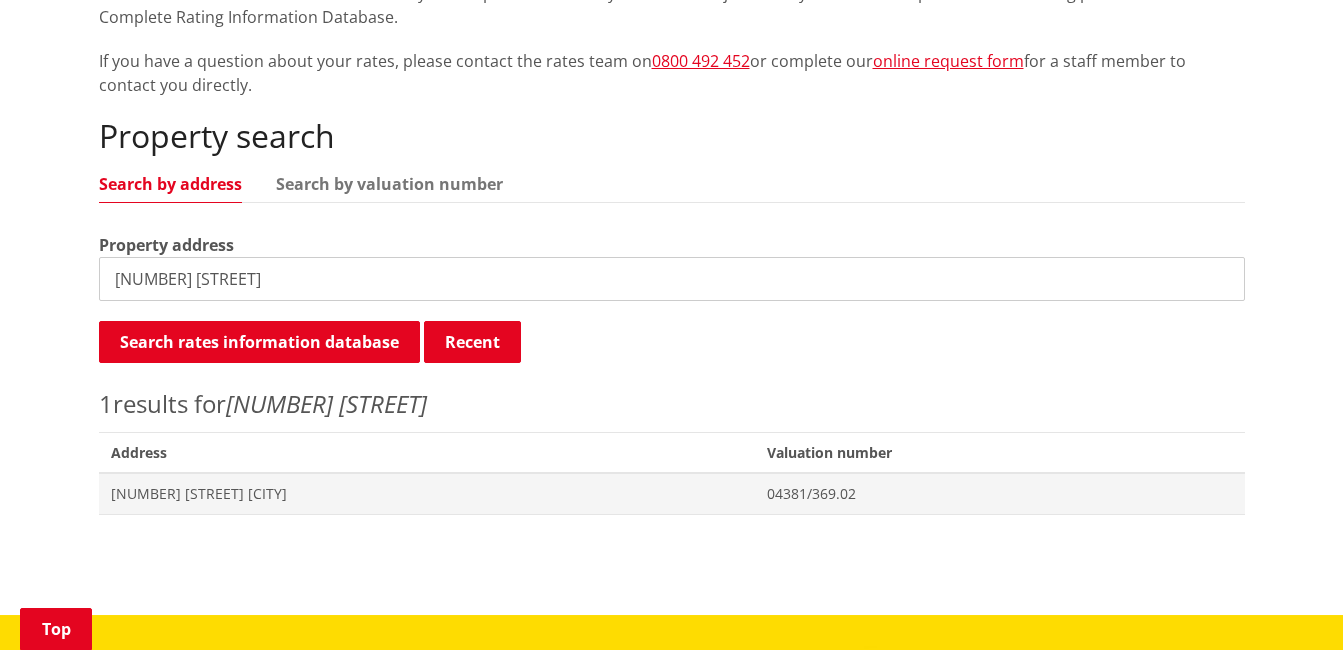scroll, scrollTop: 600, scrollLeft: 0, axis: vertical 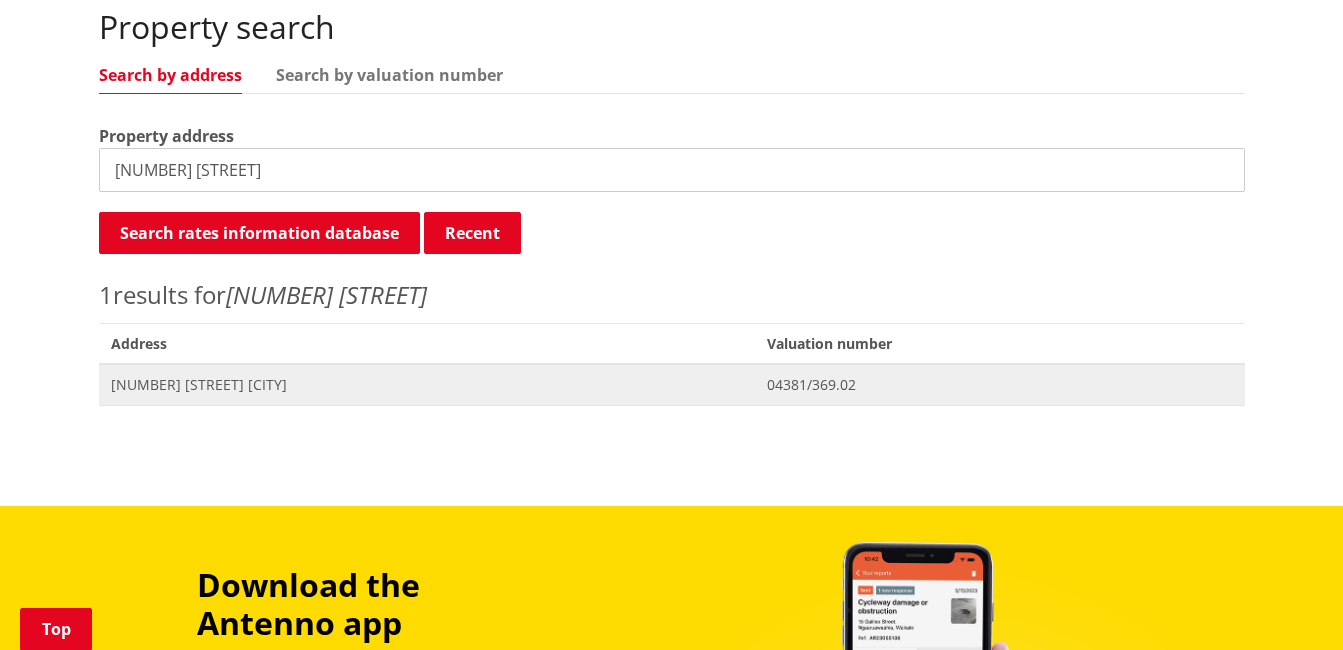 click on "04381/369.02" at bounding box center [999, 385] 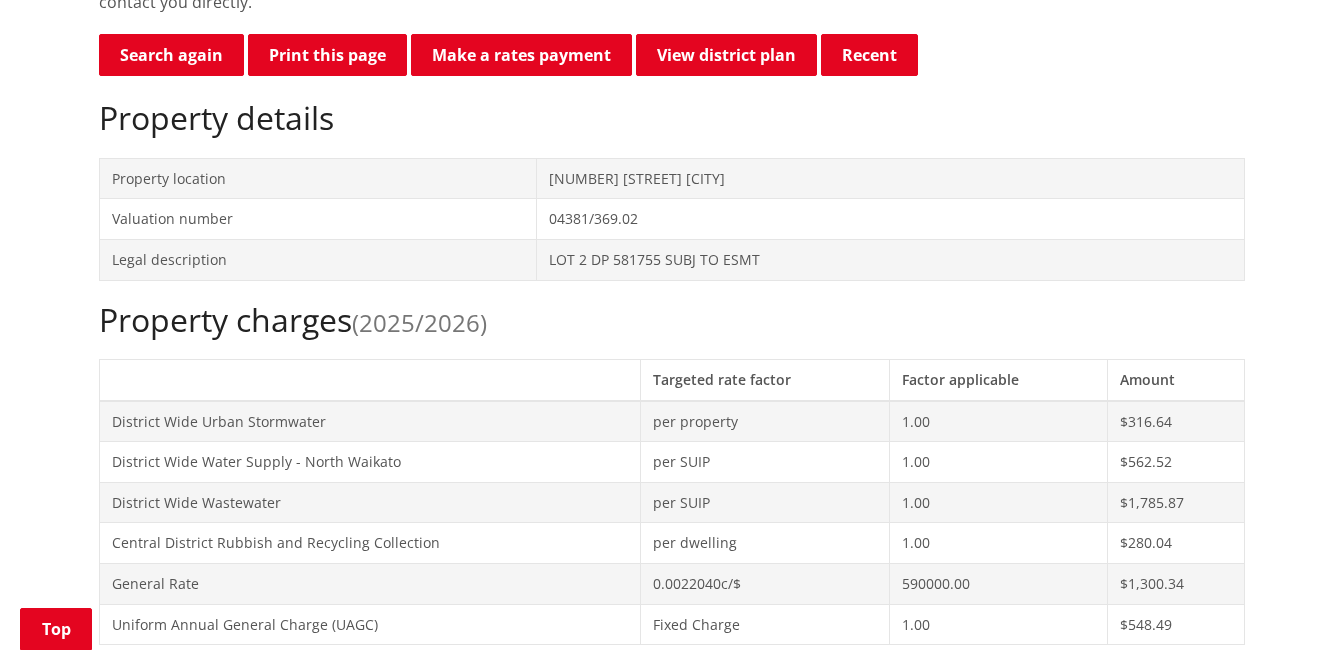 scroll, scrollTop: 600, scrollLeft: 0, axis: vertical 